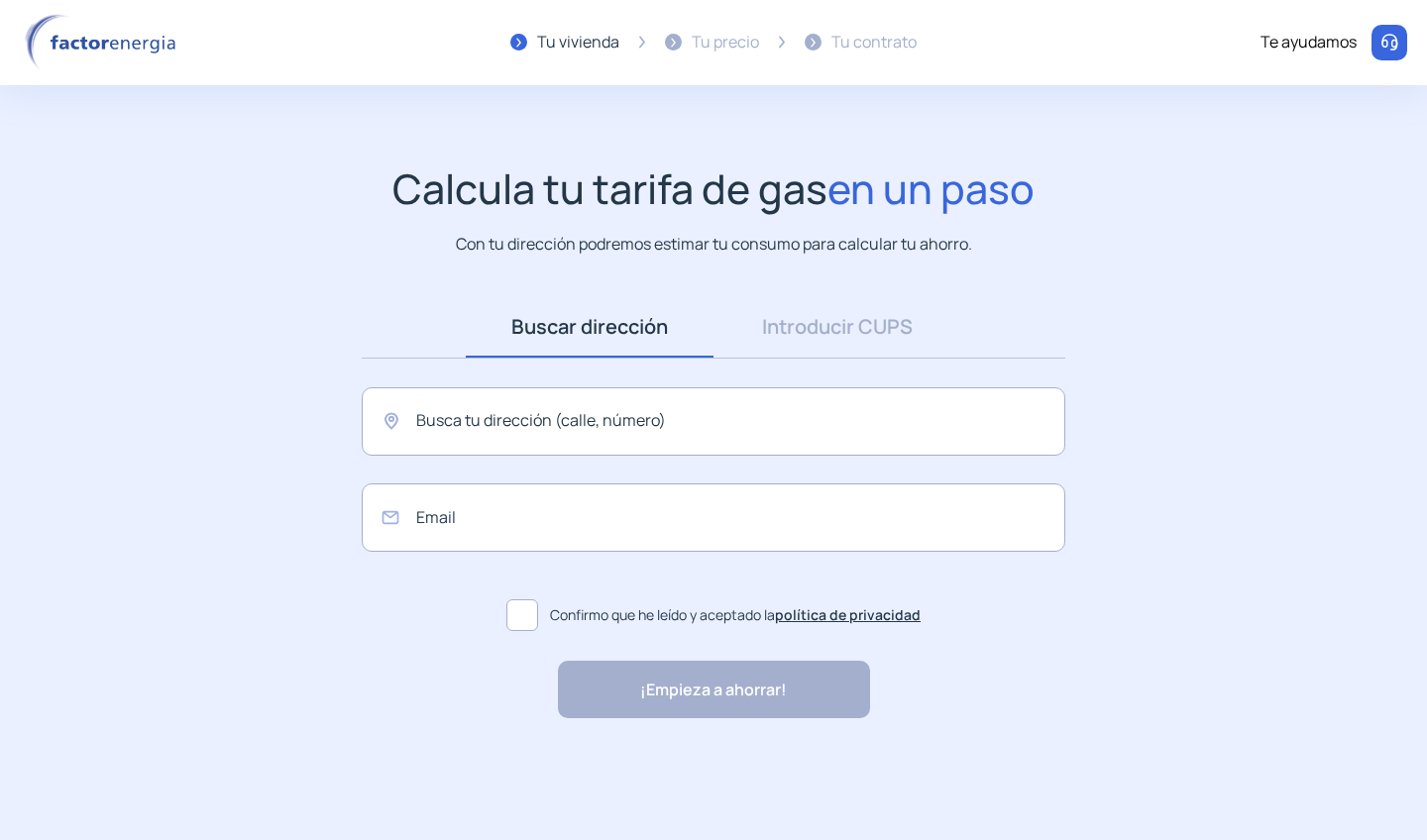 scroll, scrollTop: 0, scrollLeft: 0, axis: both 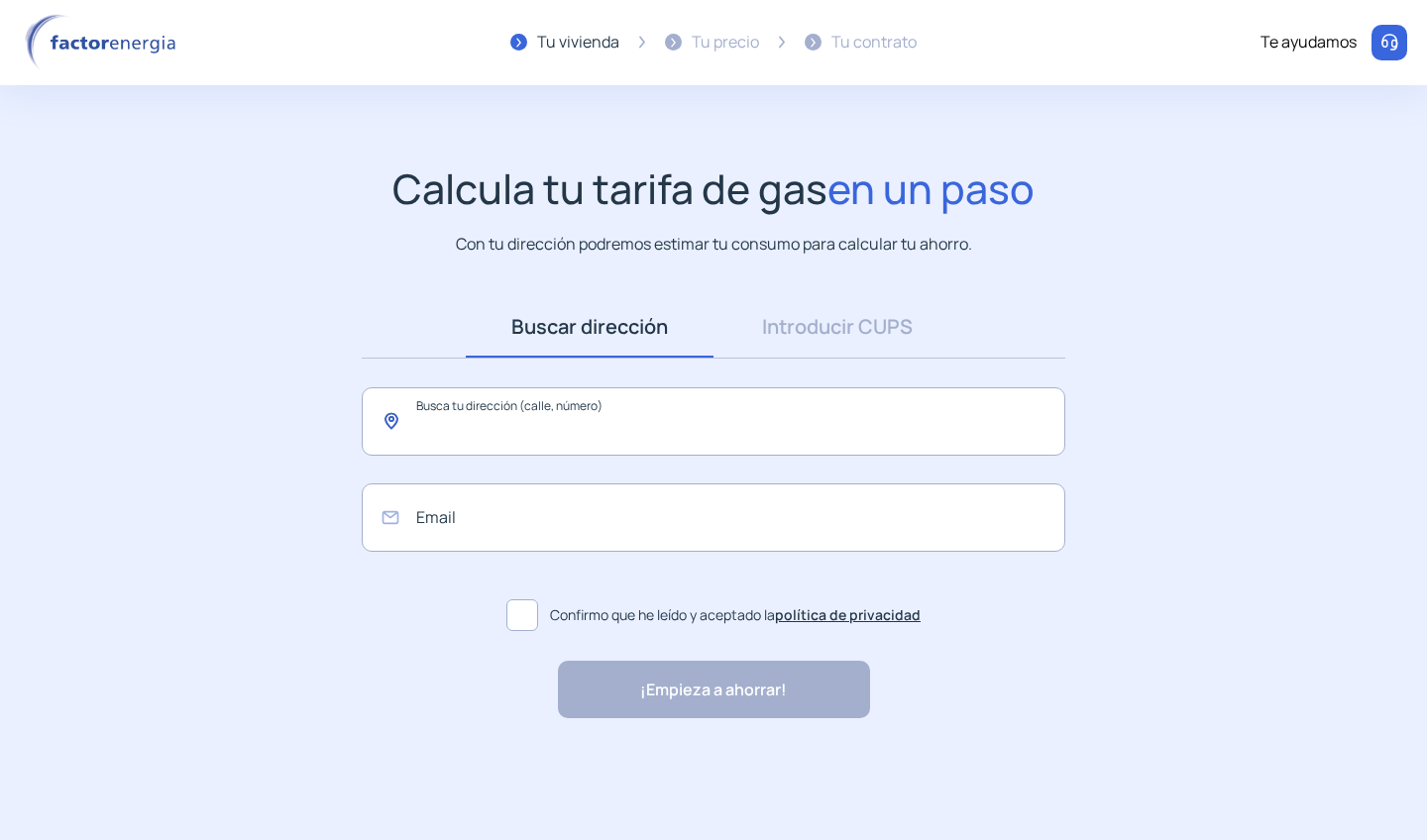 click 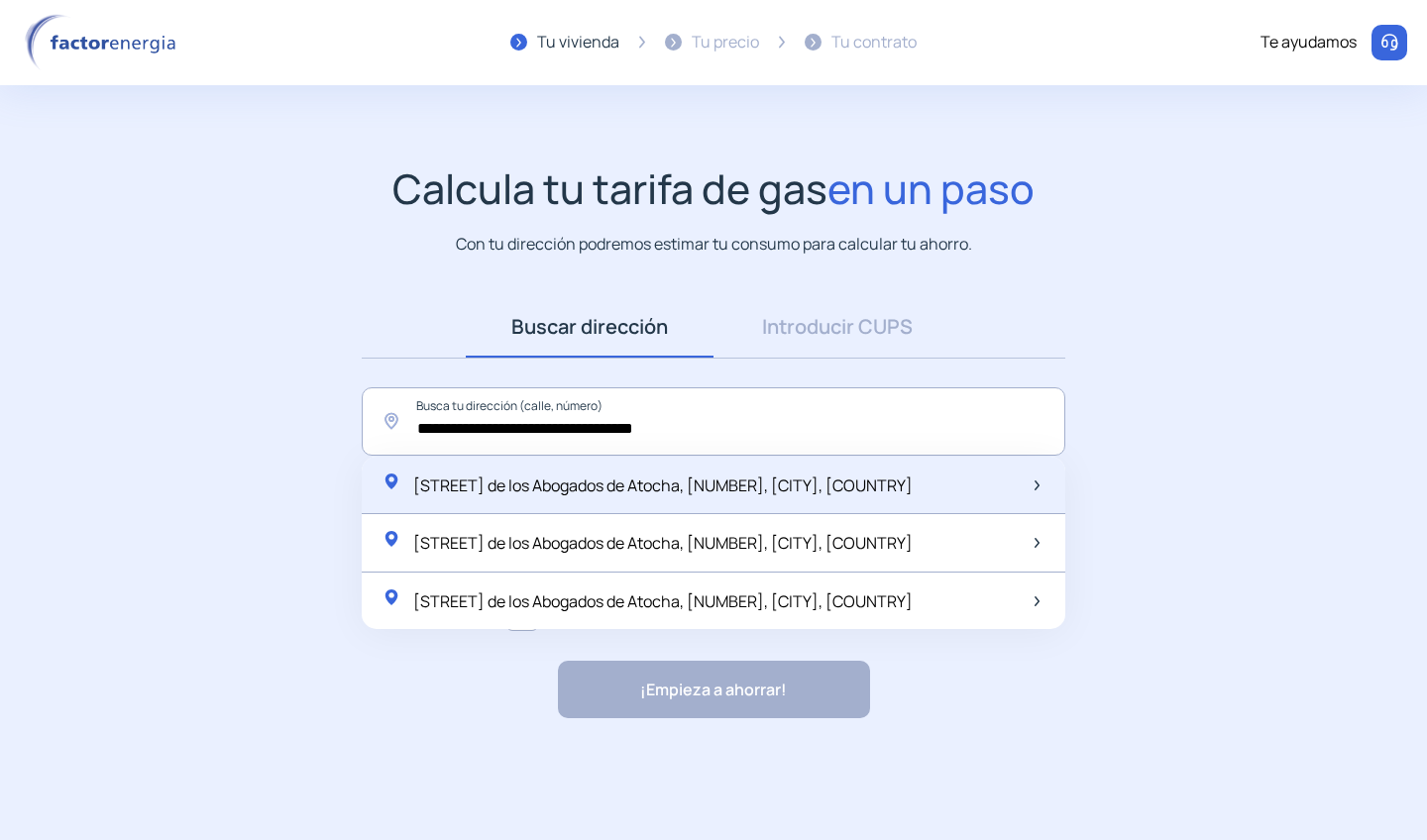 click on "[STREET], [NUMBER], [CITY], [COUNTRY]" 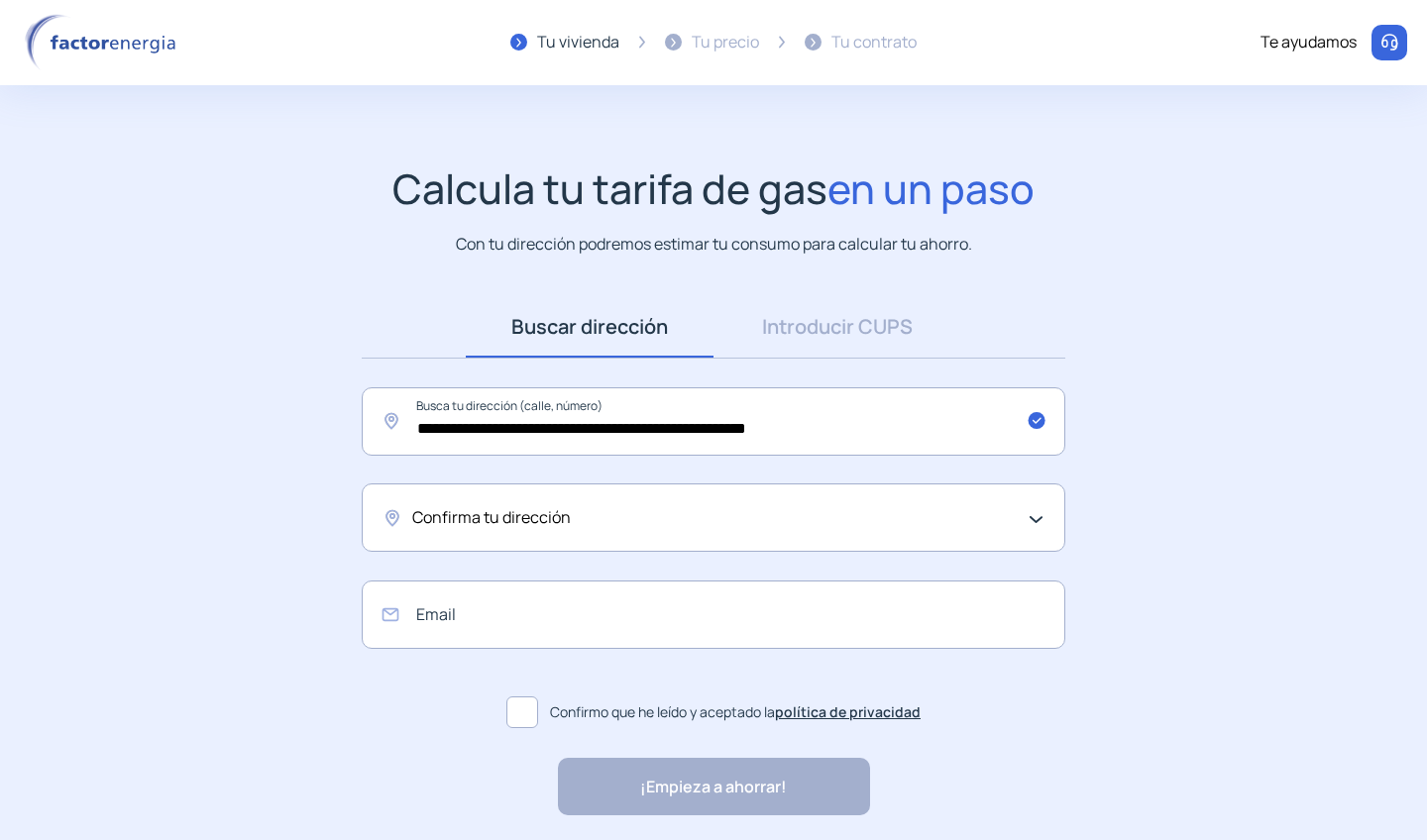 click on "Confirma tu dirección" 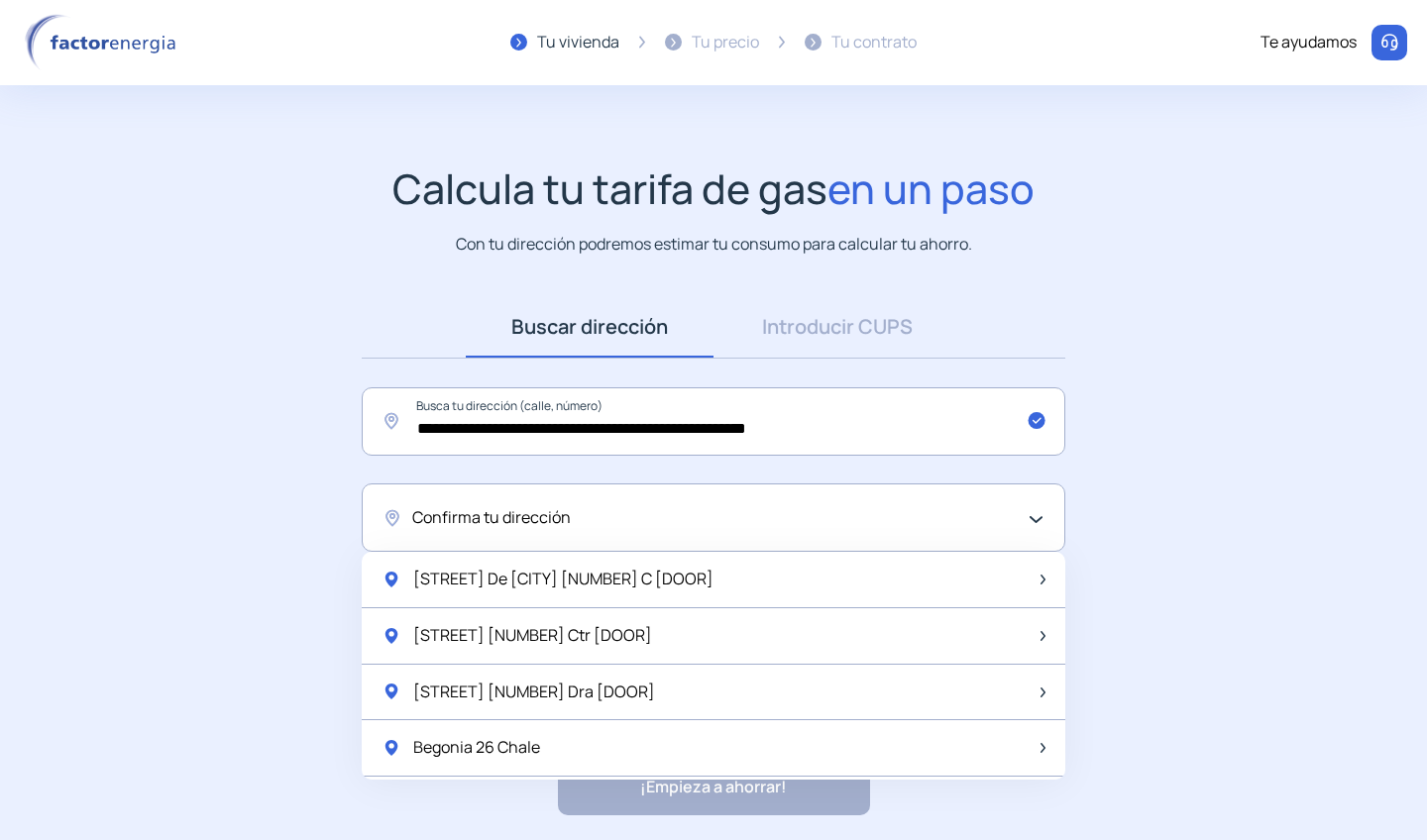 click on "Confirma tu dirección" 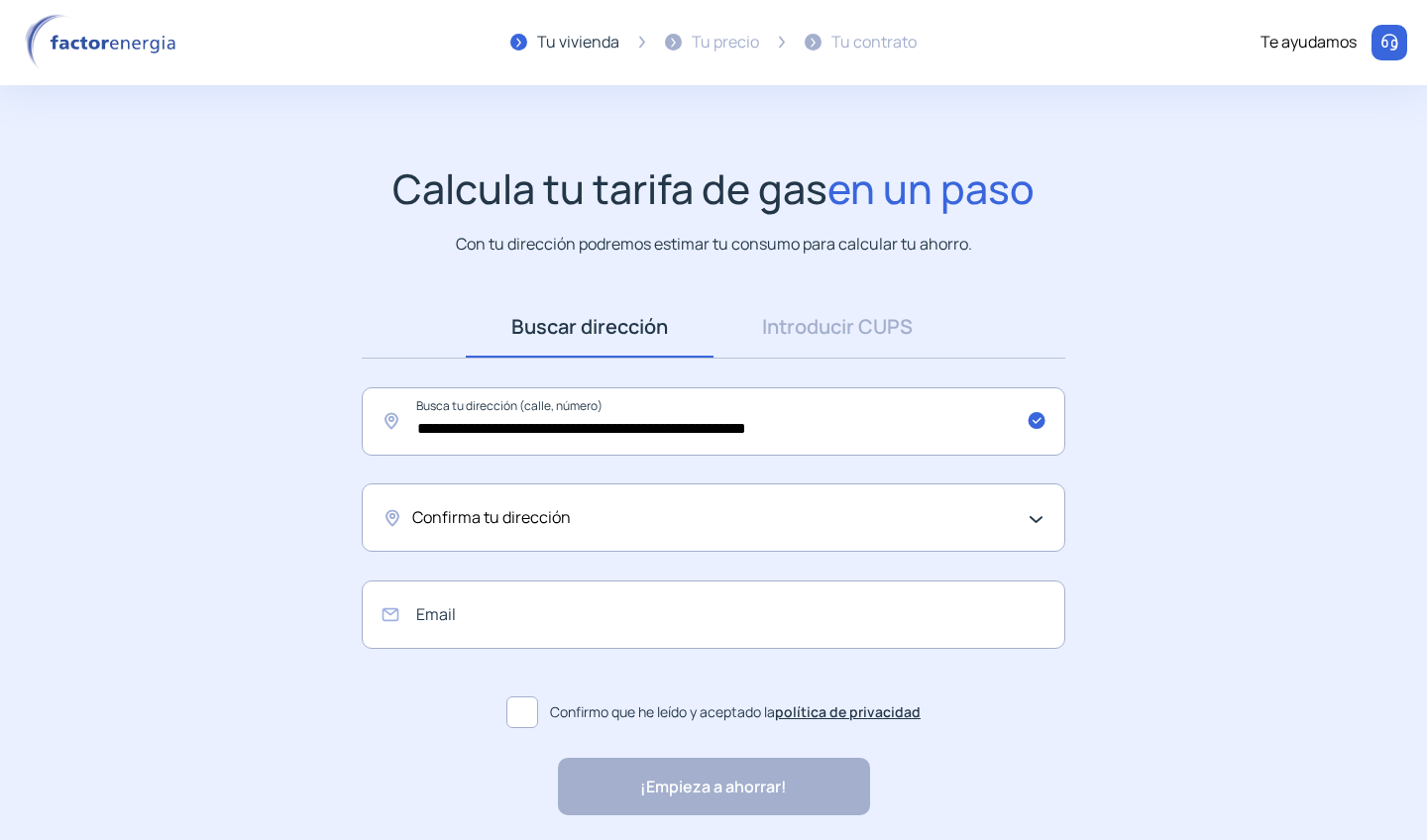click on "Confirma tu dirección" 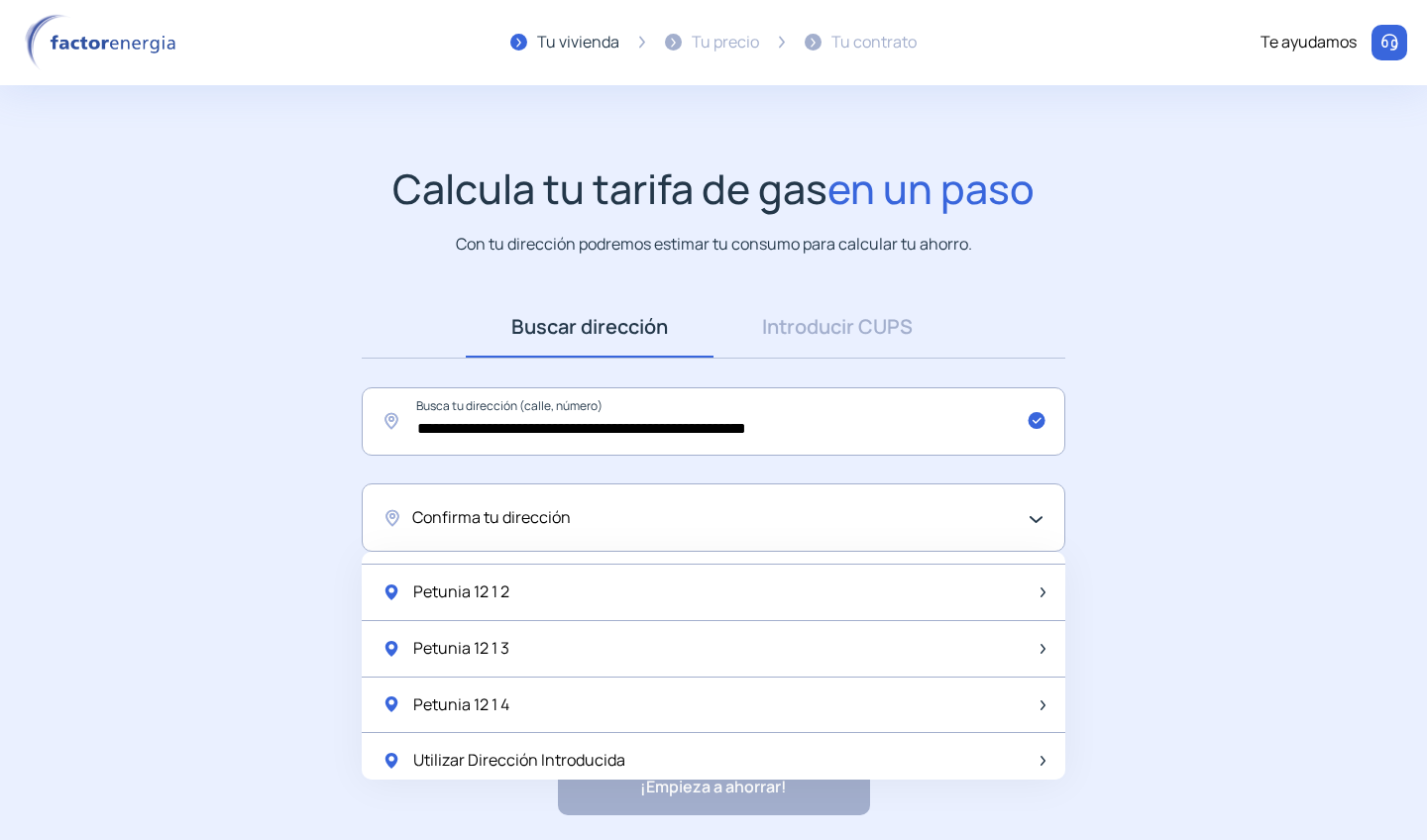 scroll, scrollTop: 2600, scrollLeft: 0, axis: vertical 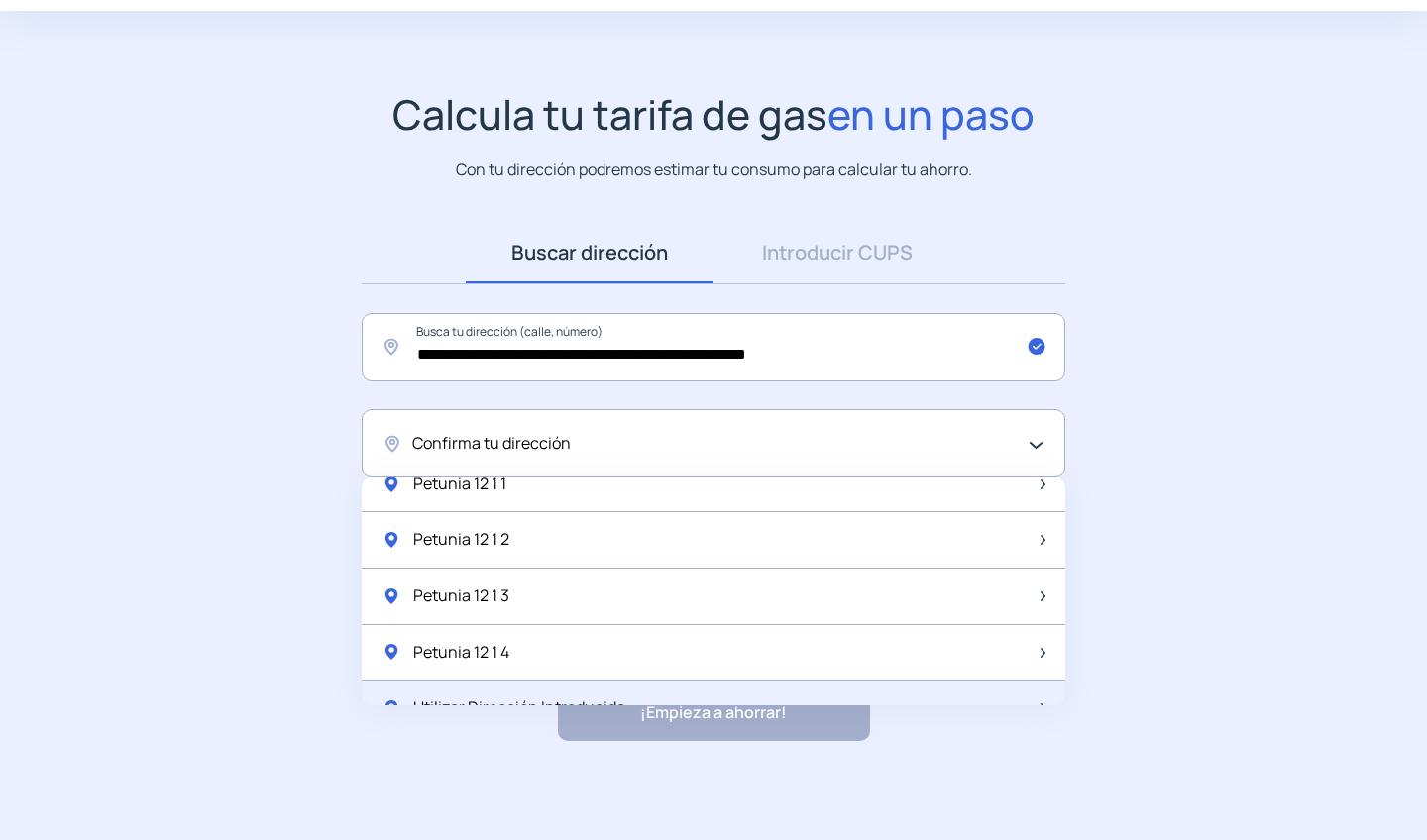 click on "Utilizar Dirección Introducida" 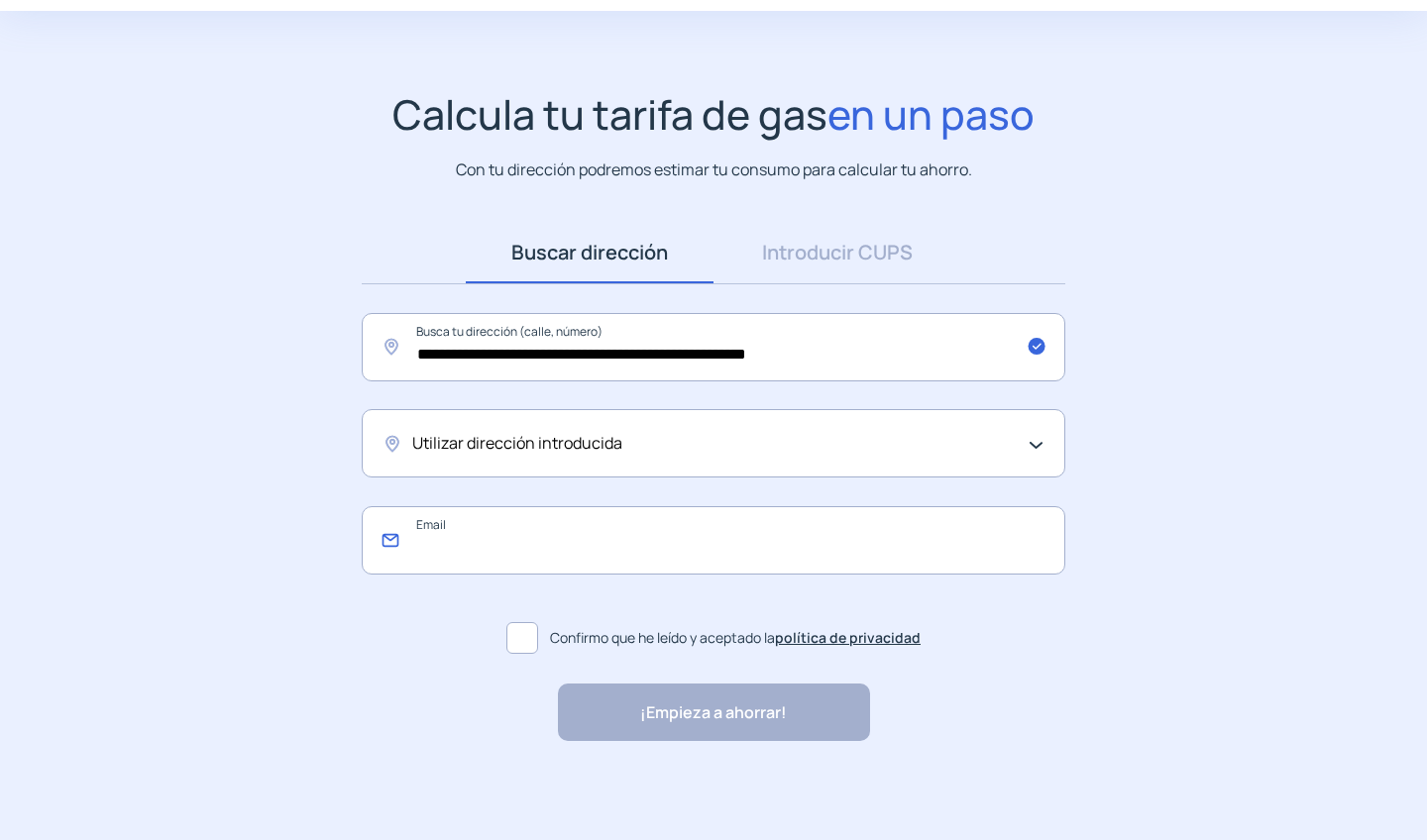 click 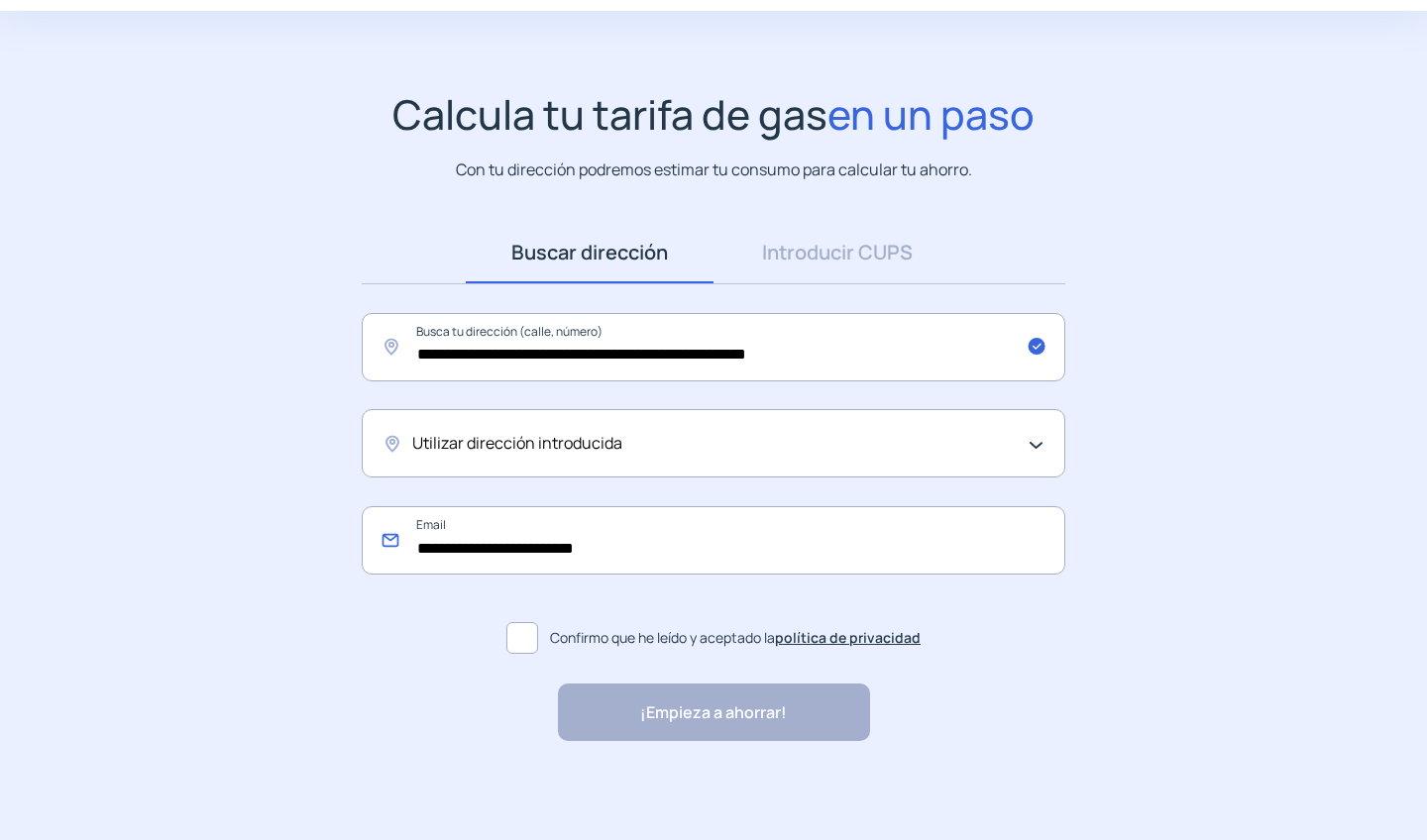type on "**********" 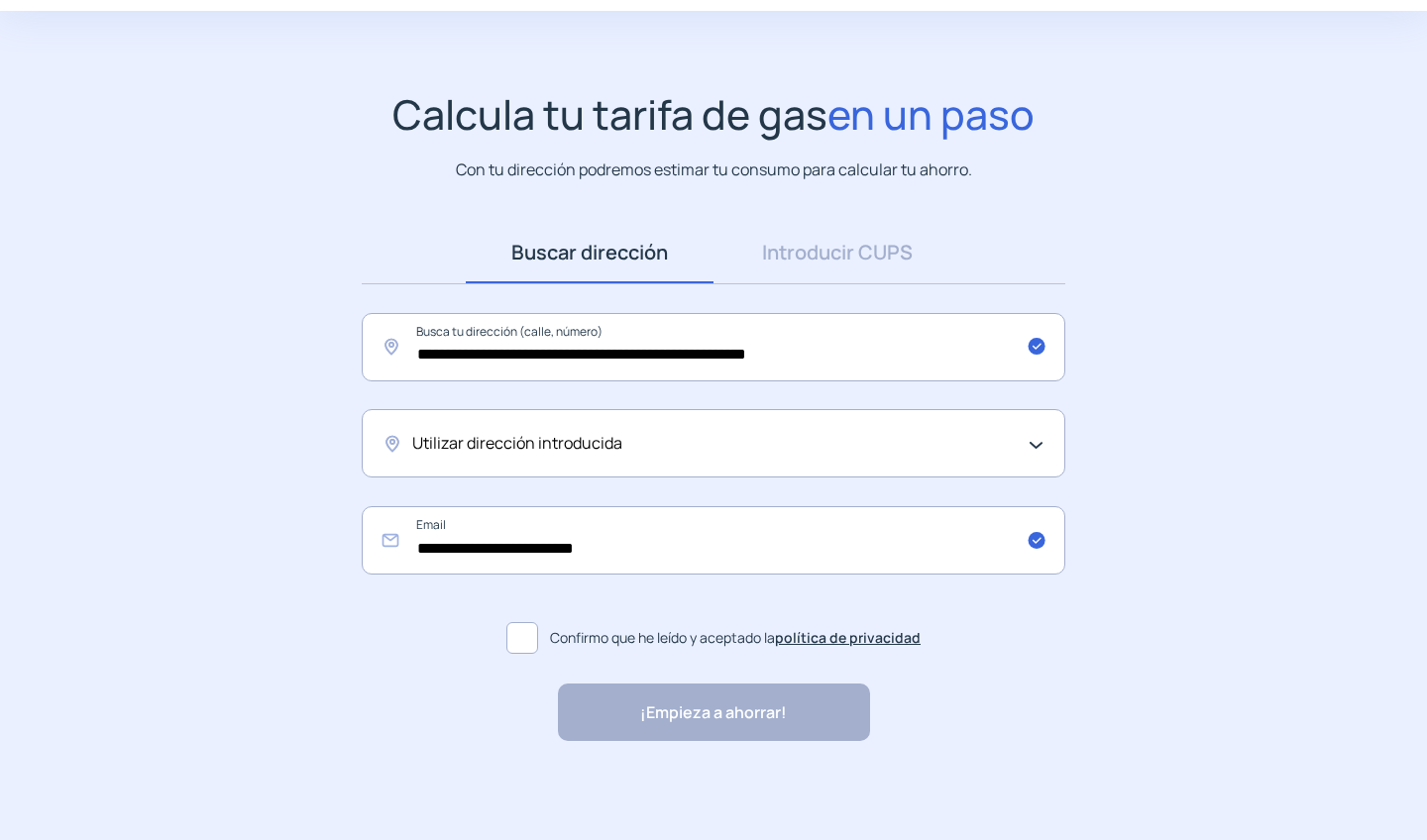 click 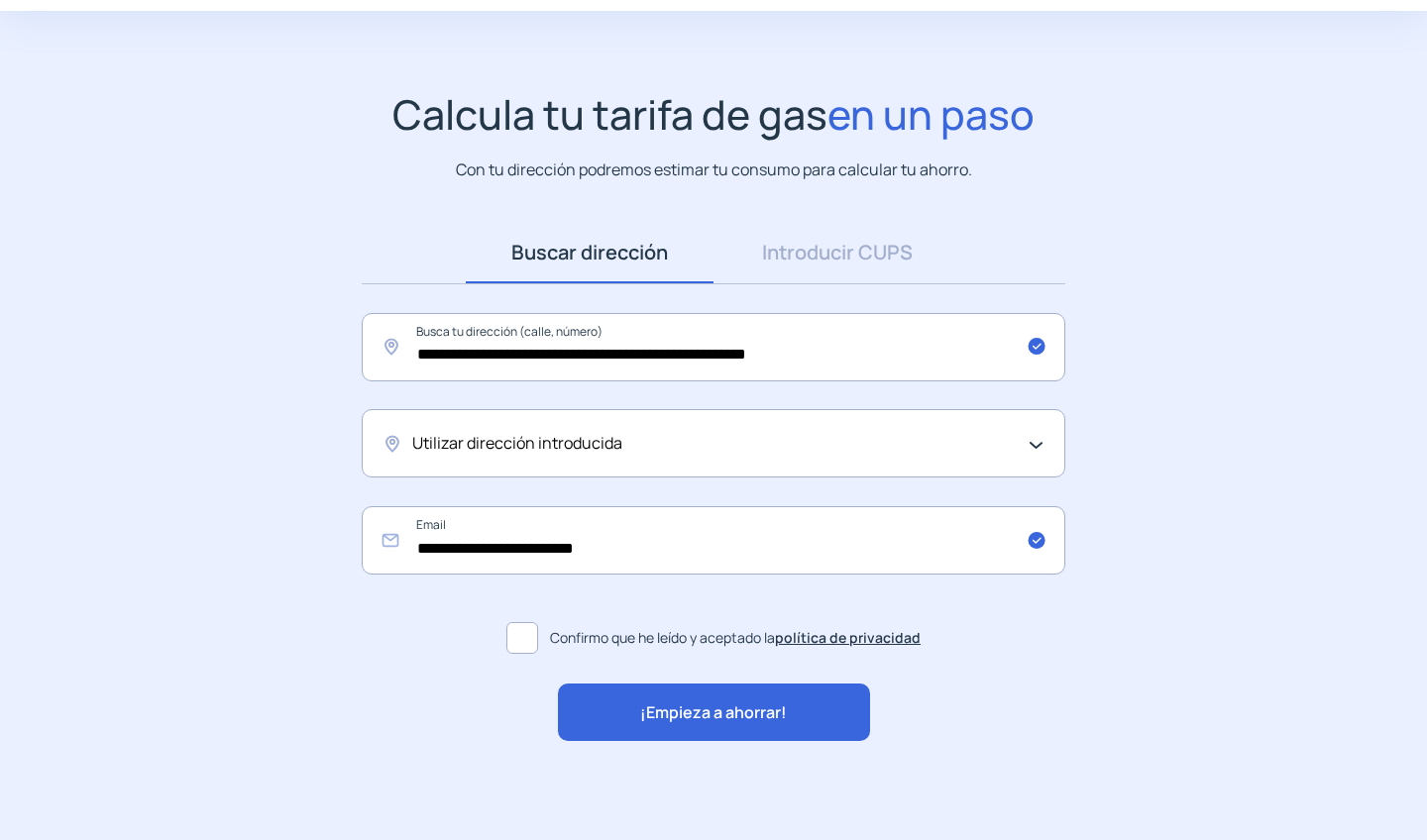 click on "¡Empieza a ahorrar!" 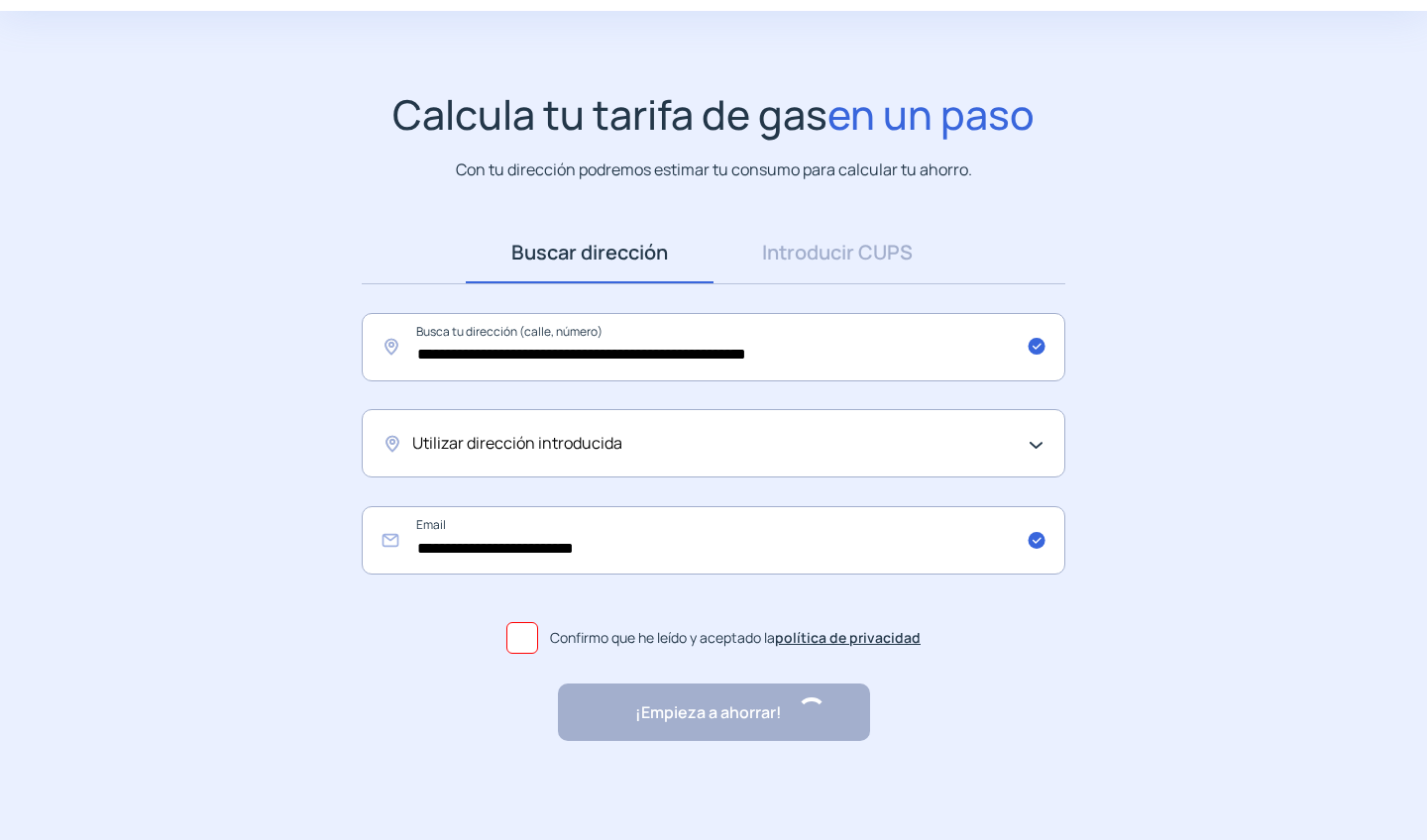 scroll, scrollTop: 0, scrollLeft: 0, axis: both 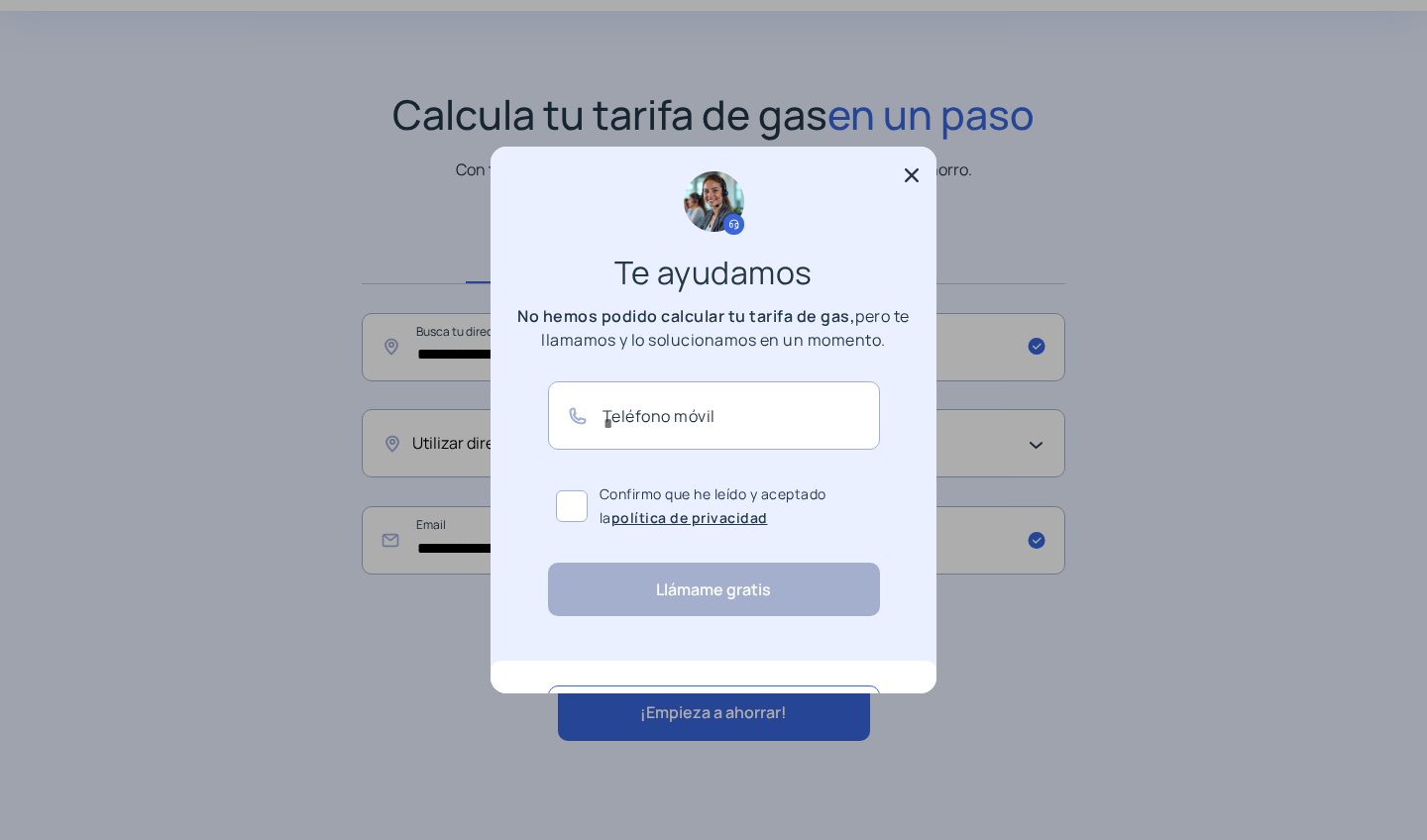 click 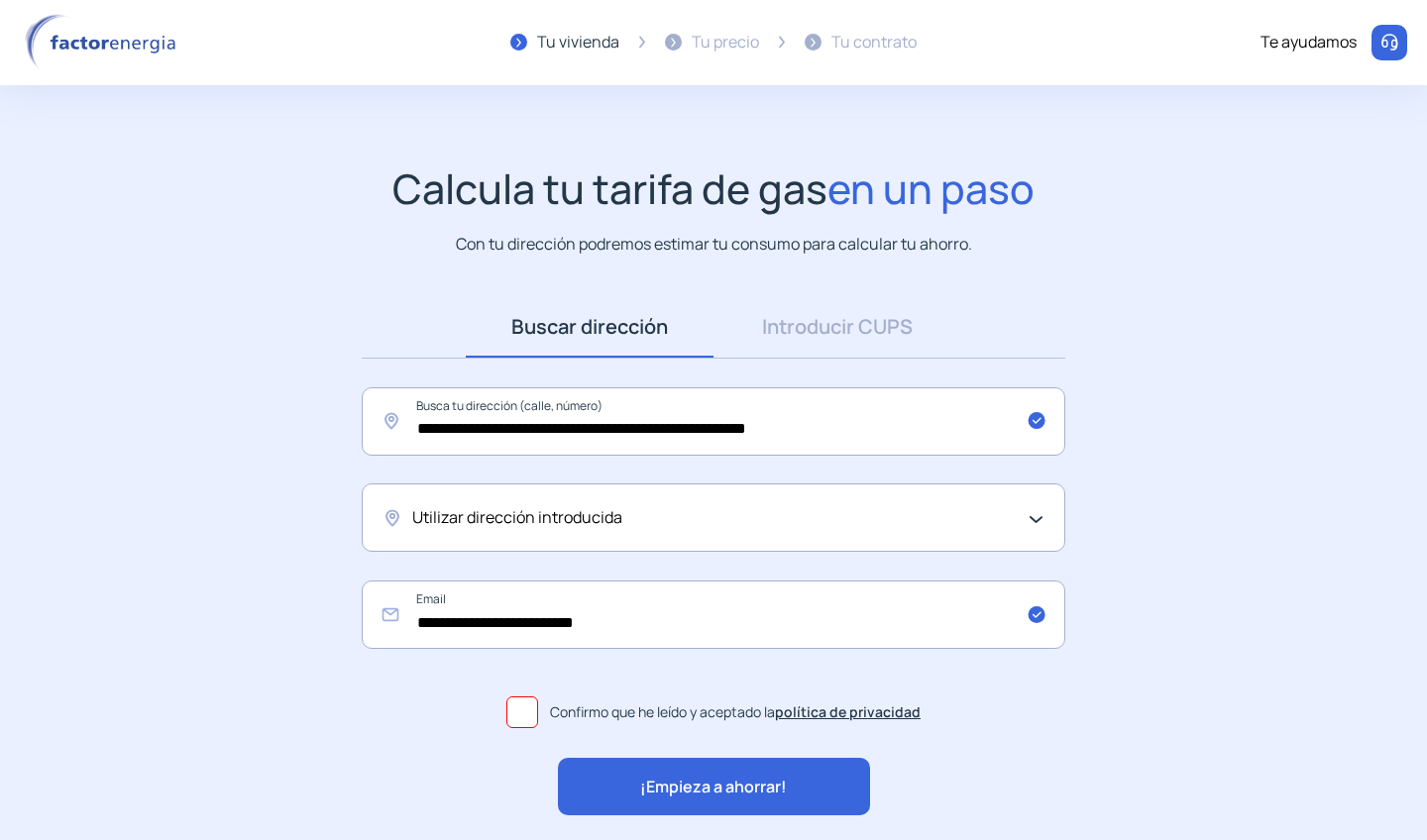 scroll, scrollTop: 74, scrollLeft: 0, axis: vertical 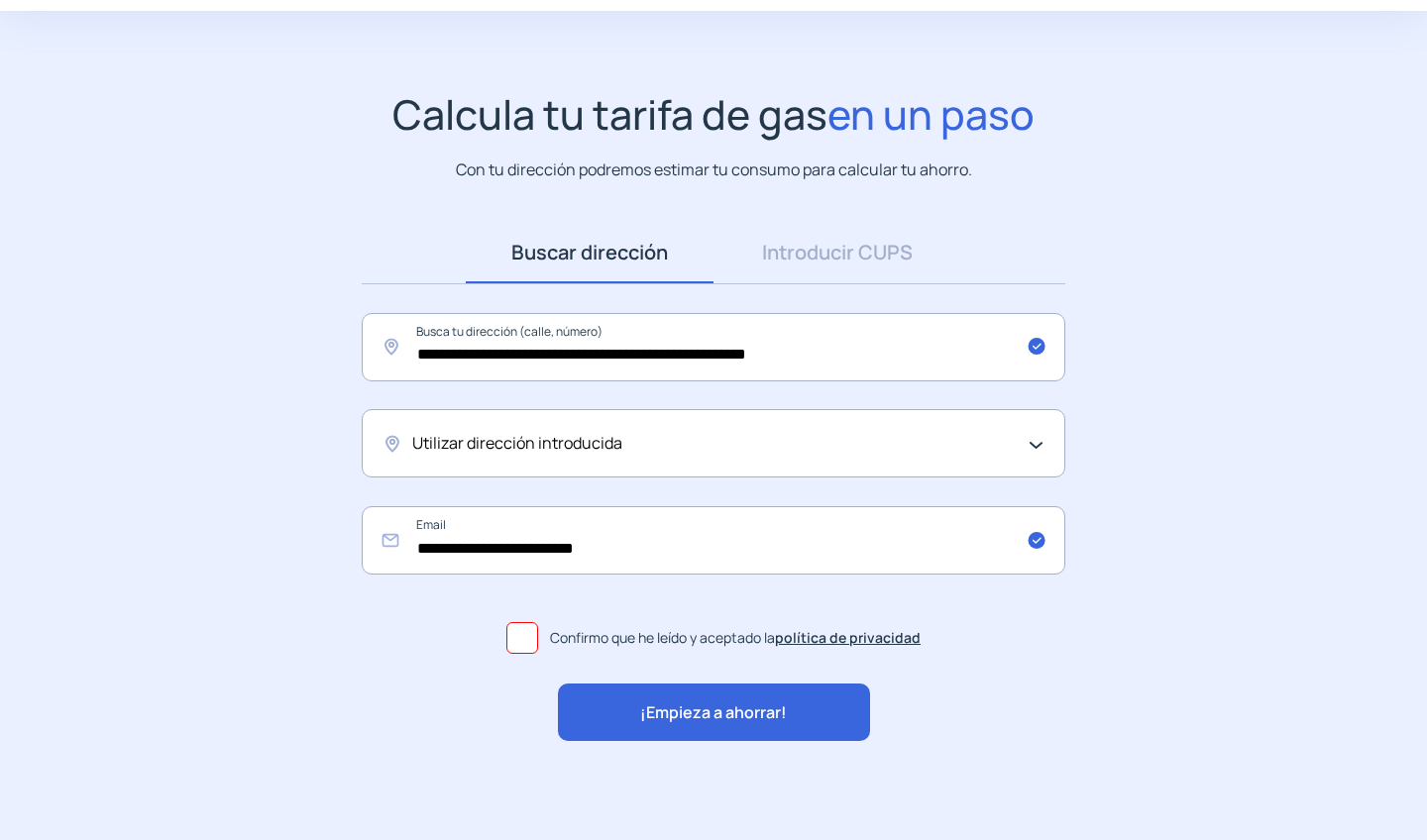 click on "¡Empieza a ahorrar!" 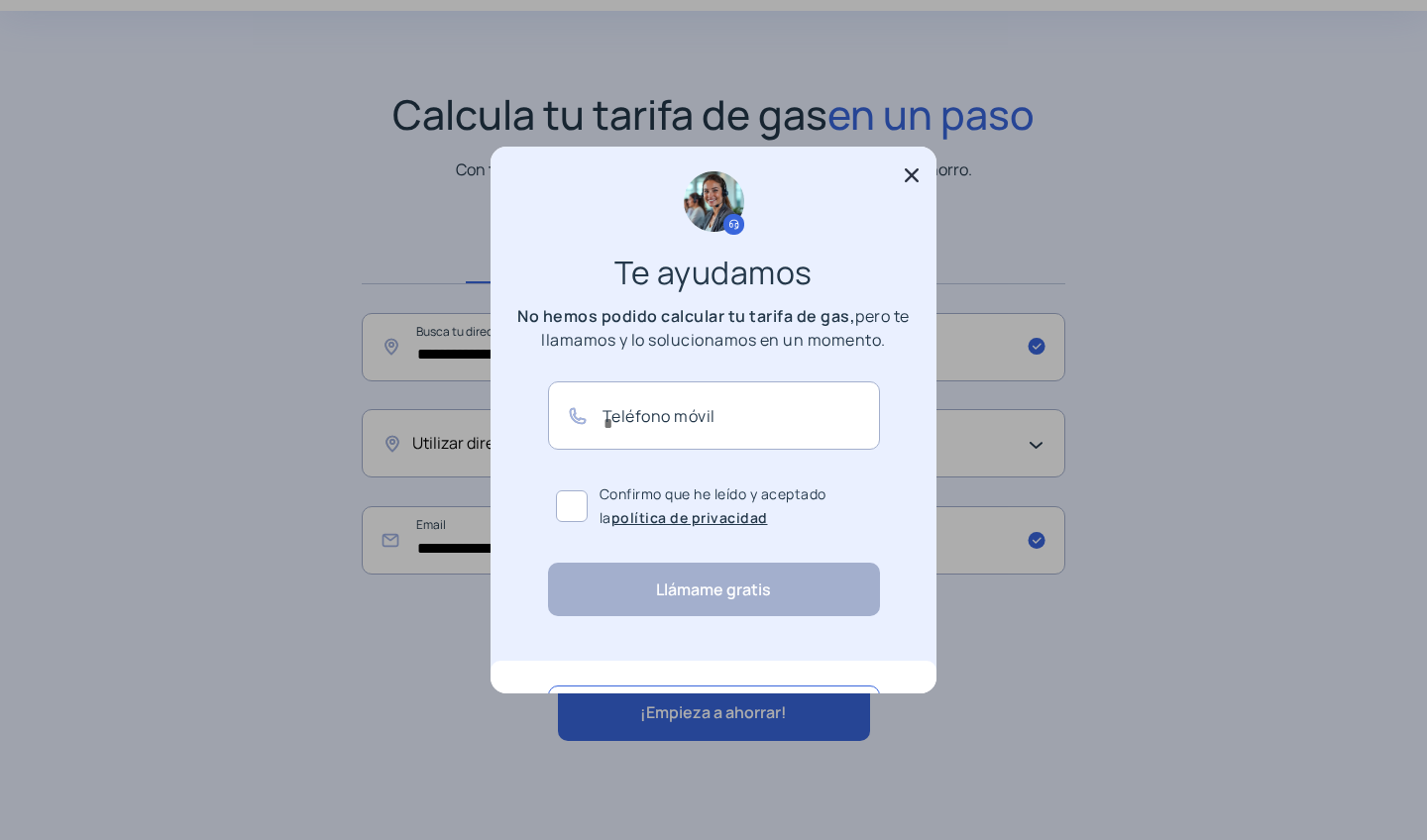 scroll, scrollTop: 0, scrollLeft: 0, axis: both 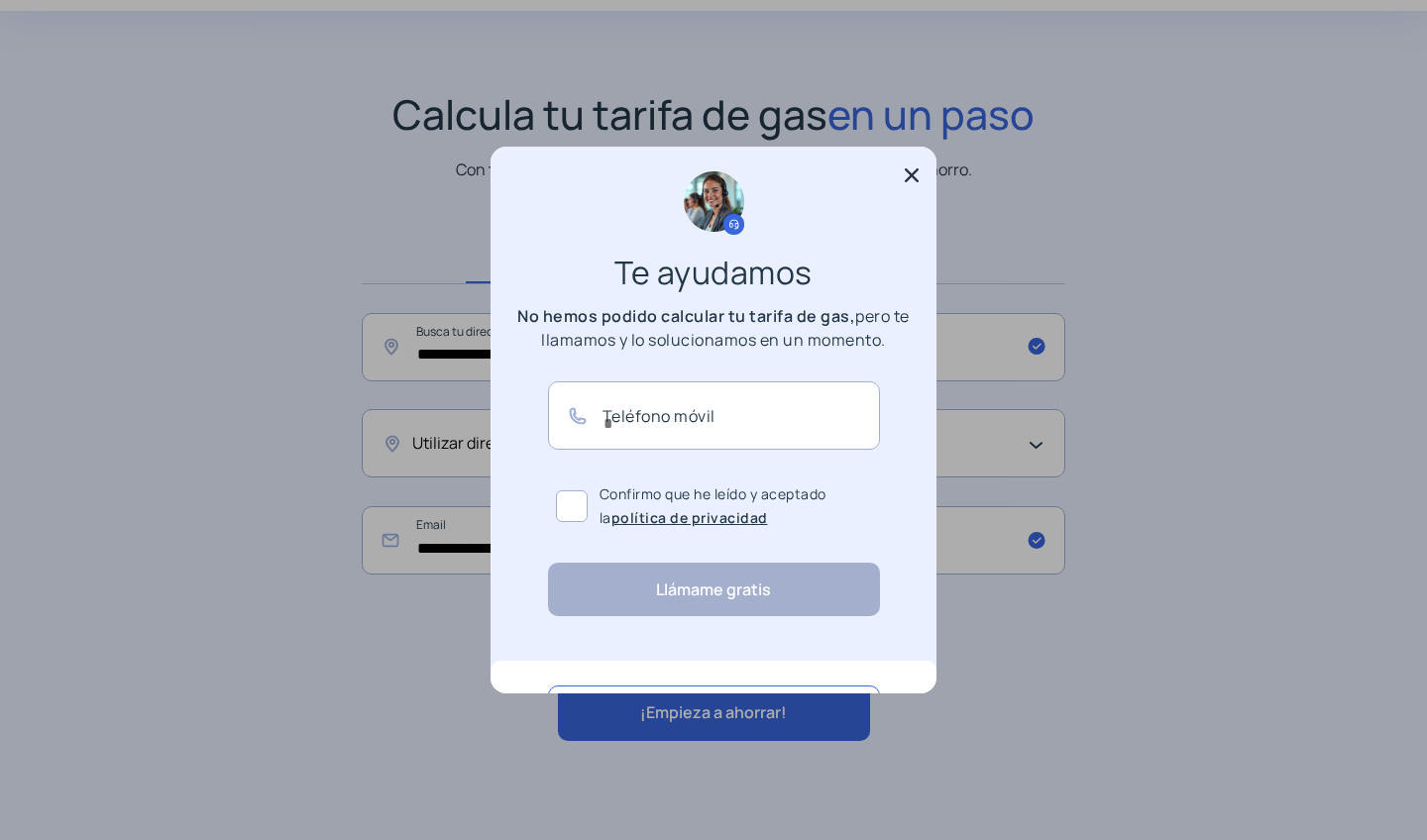 click at bounding box center [572, 506] 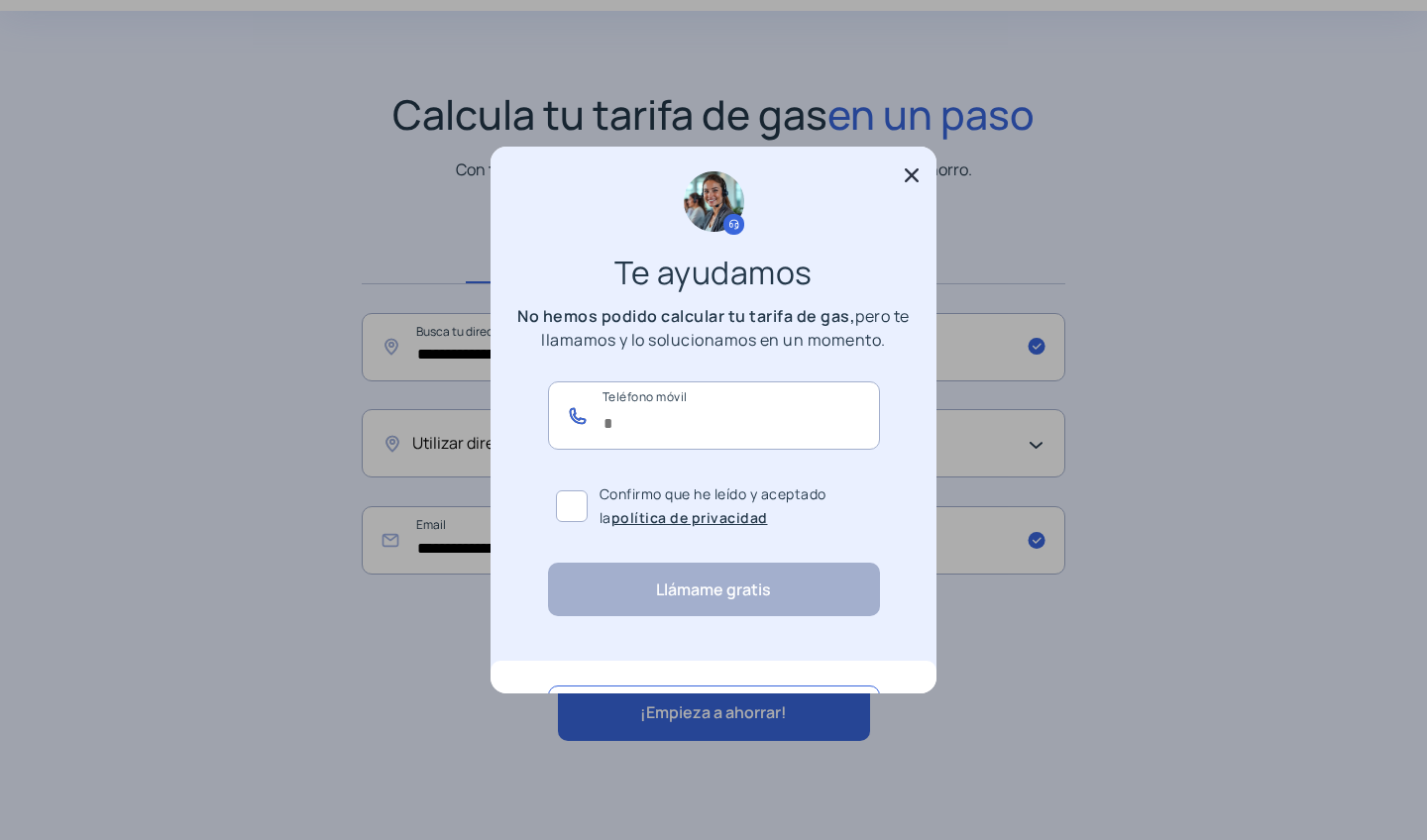 click at bounding box center [714, 415] 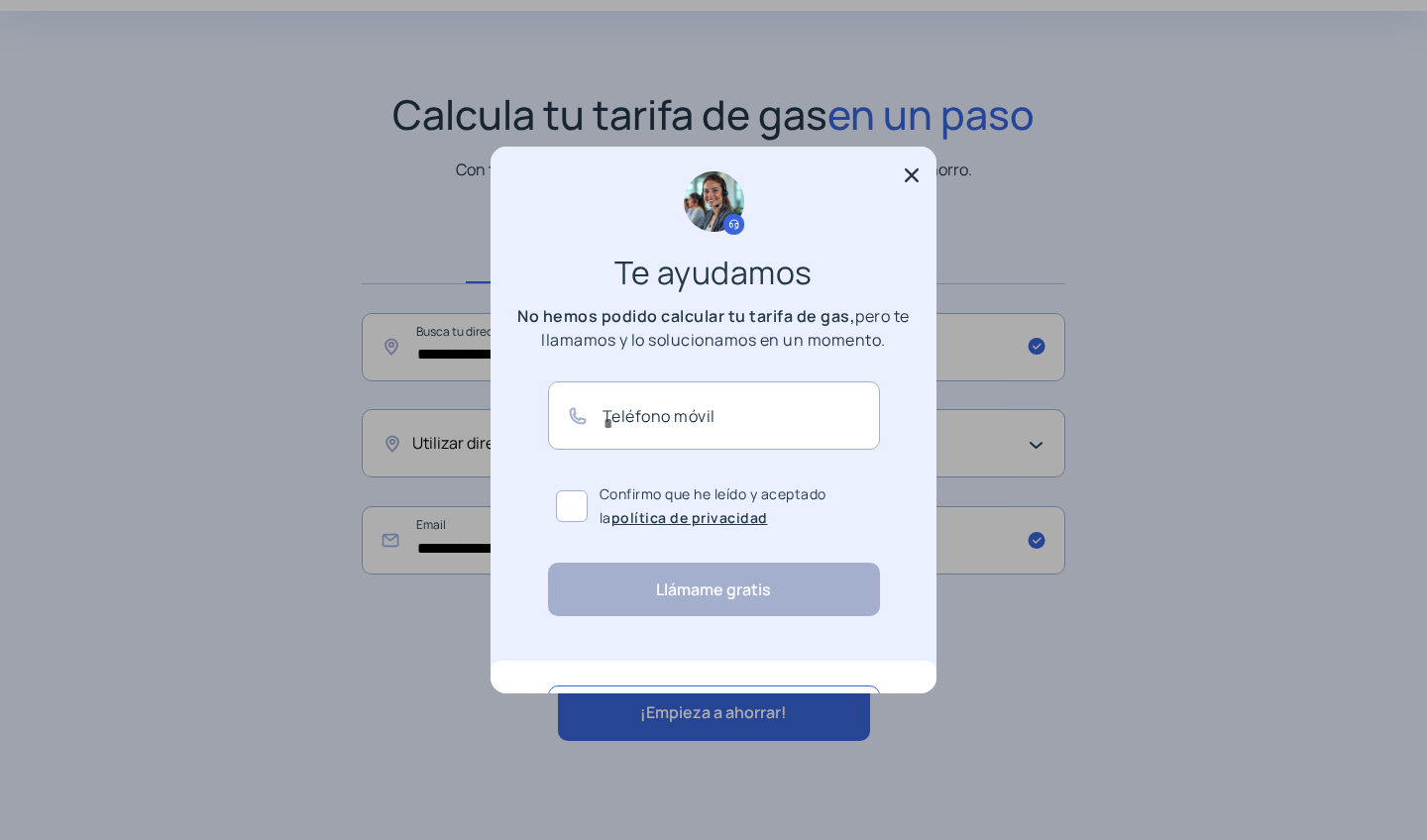 click 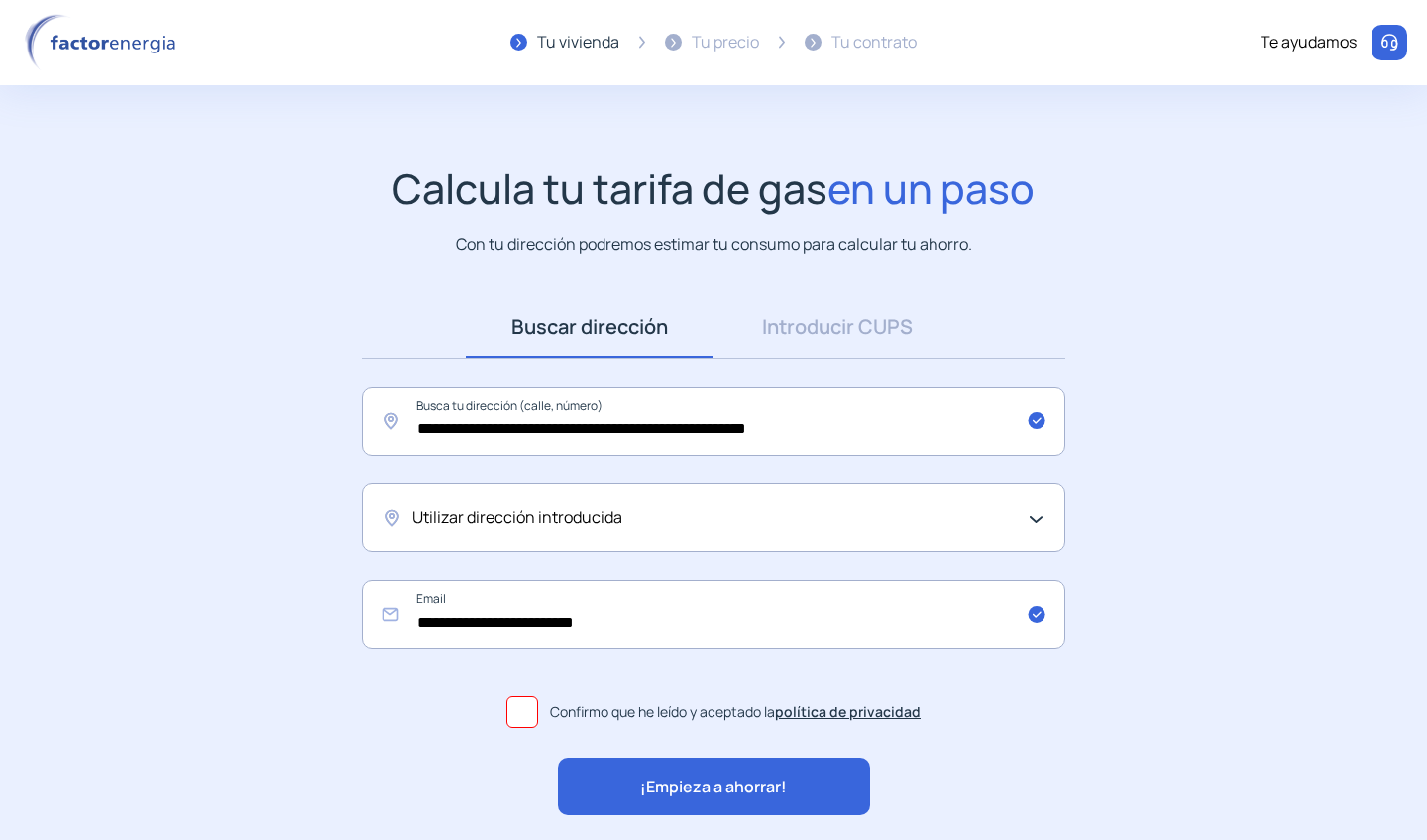 scroll, scrollTop: 74, scrollLeft: 0, axis: vertical 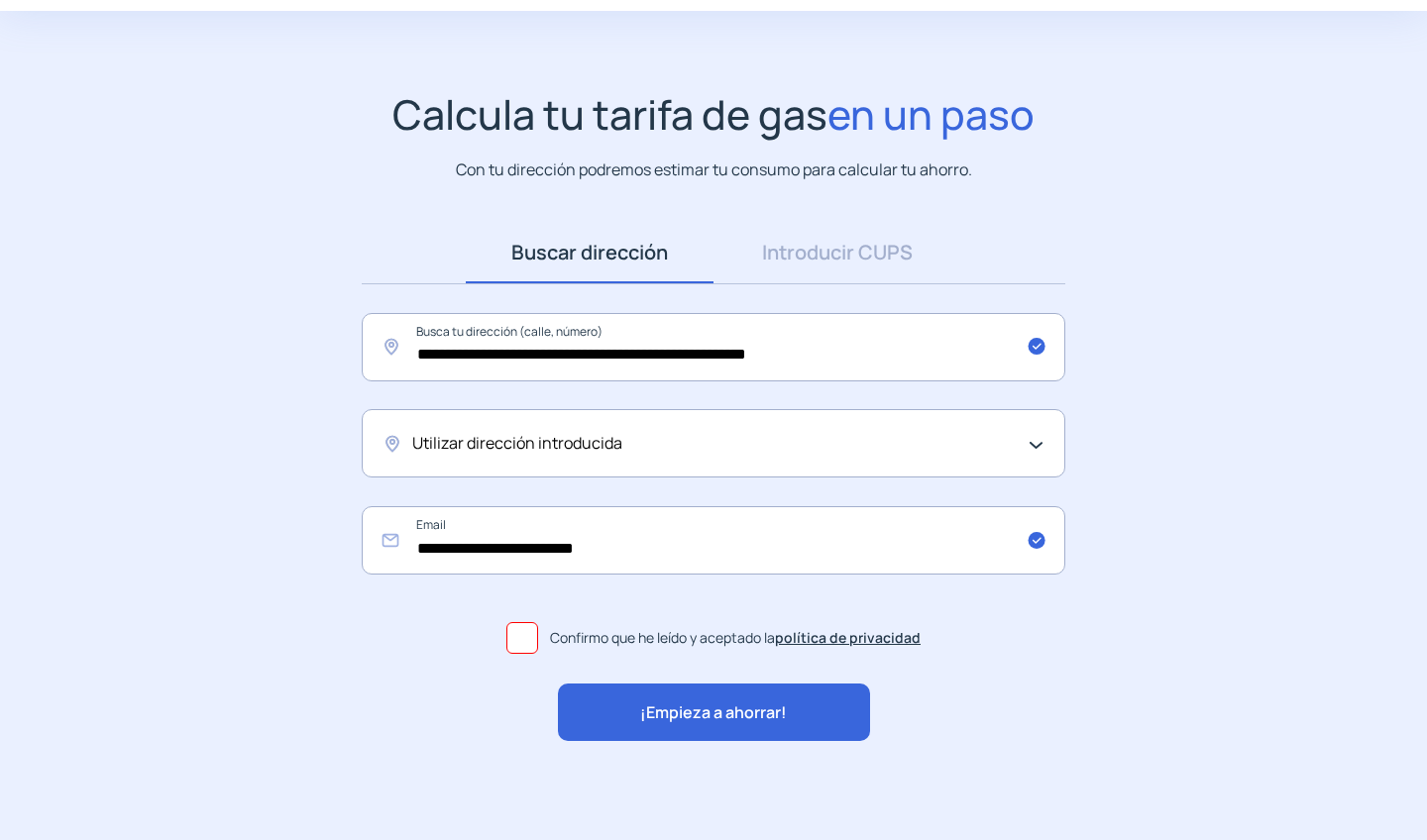 click on "¡Empieza a ahorrar!" 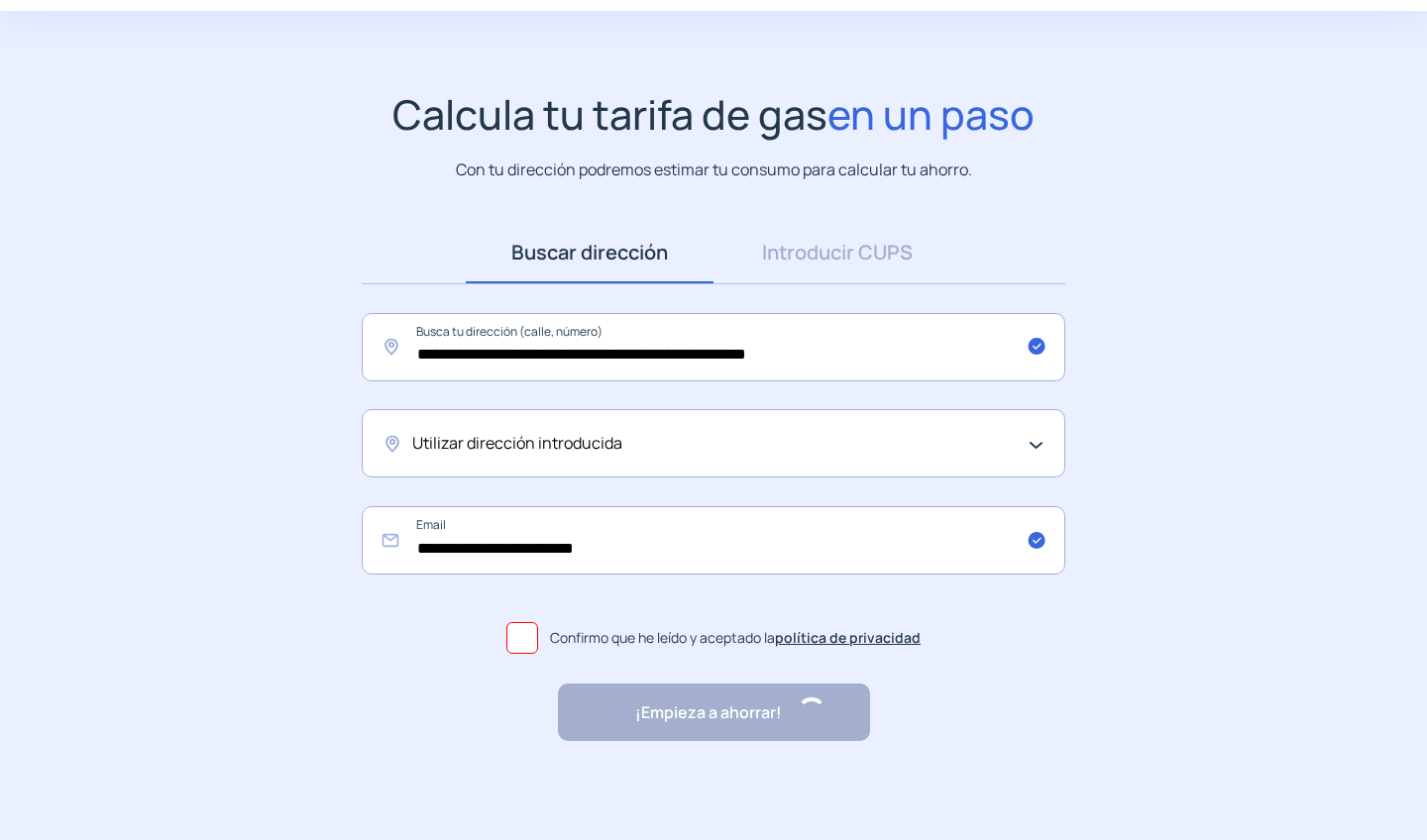 scroll, scrollTop: 0, scrollLeft: 0, axis: both 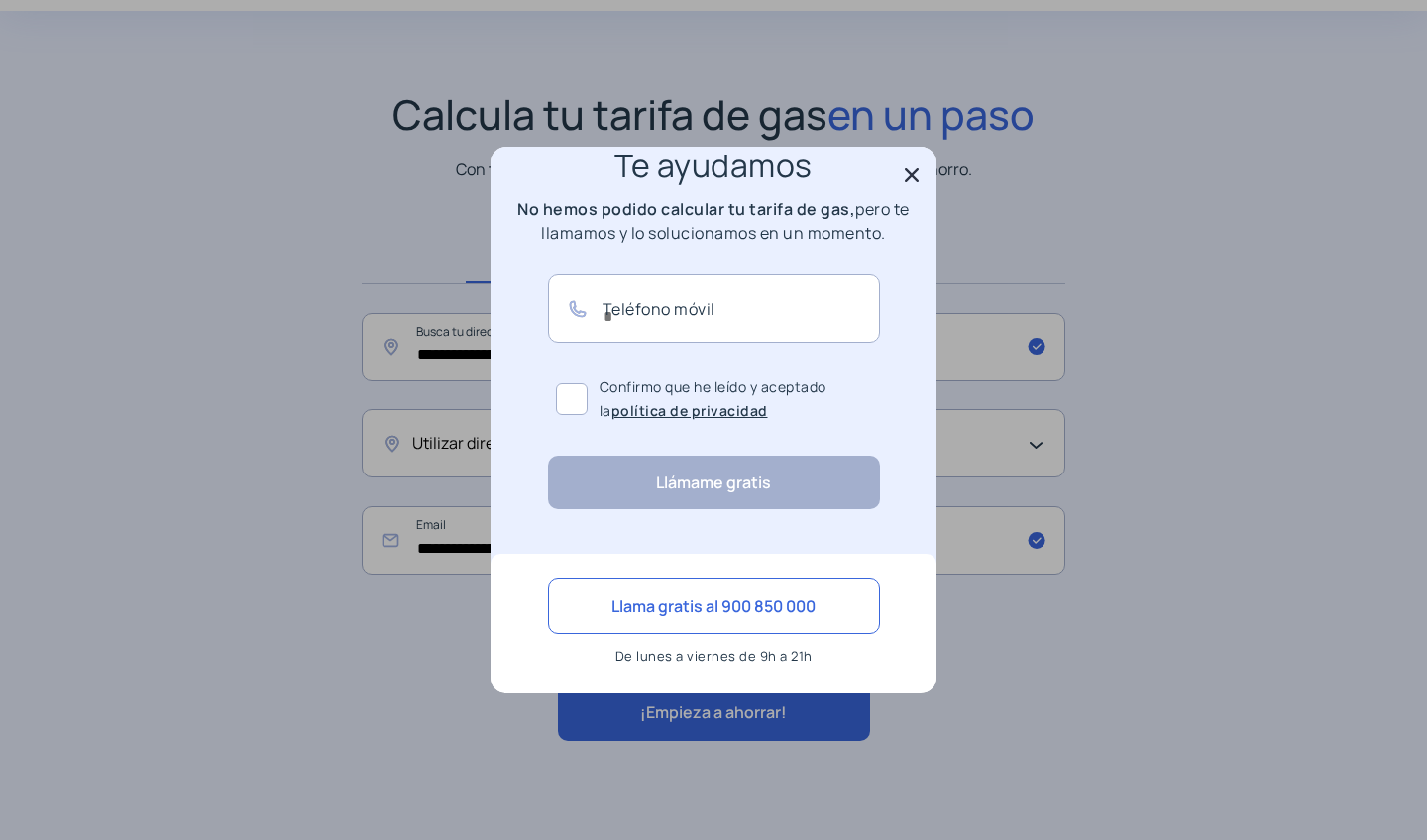 click 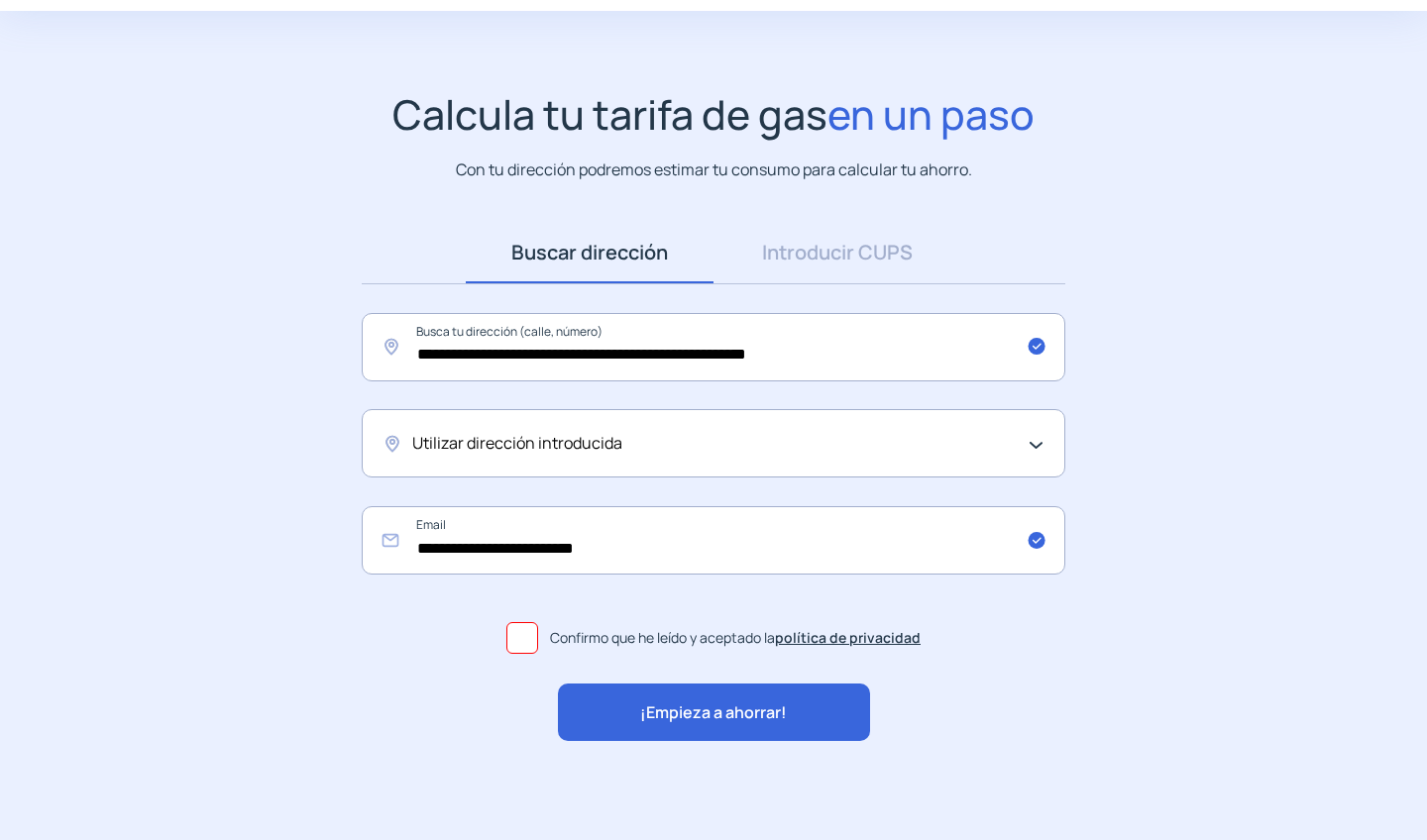 scroll, scrollTop: 74, scrollLeft: 0, axis: vertical 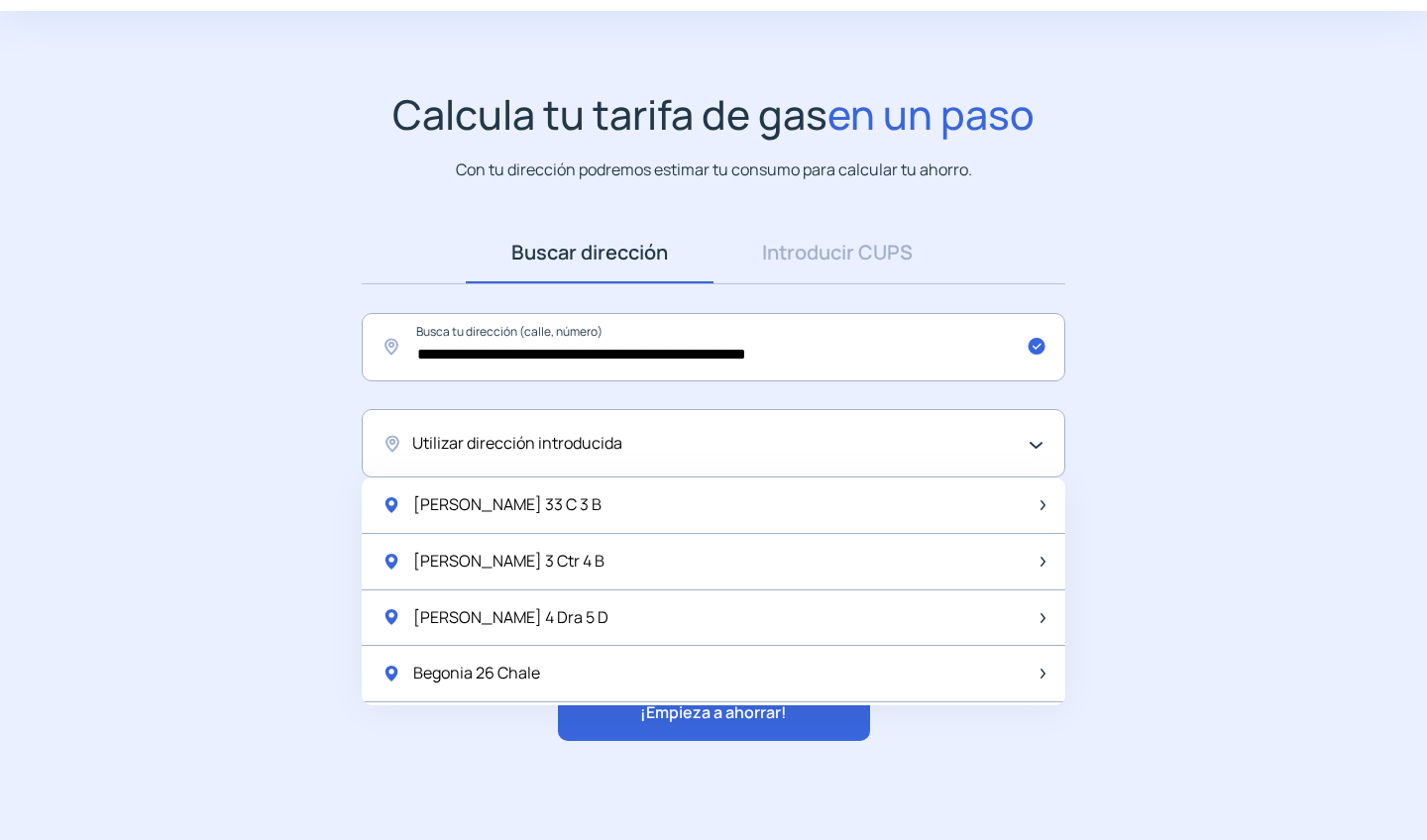 click on "¡Empieza a ahorrar! "Excelente servicio y atención al cliente" "Respeto por el cliente y variedad de tarifas" "Todo genial y muy rápido" "Rapidez y buen trato al cliente"" 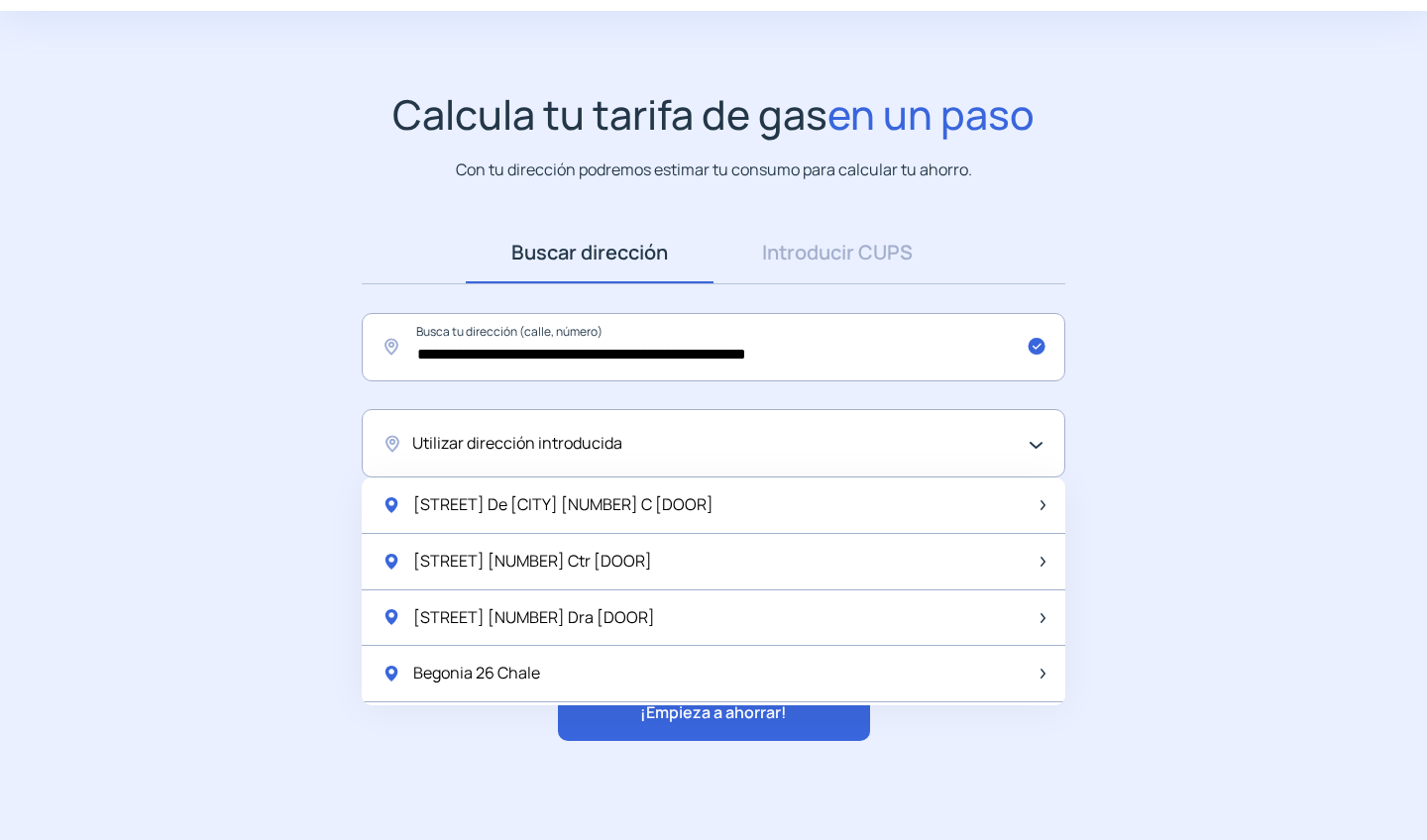 click on "Utilizar dirección introducida" 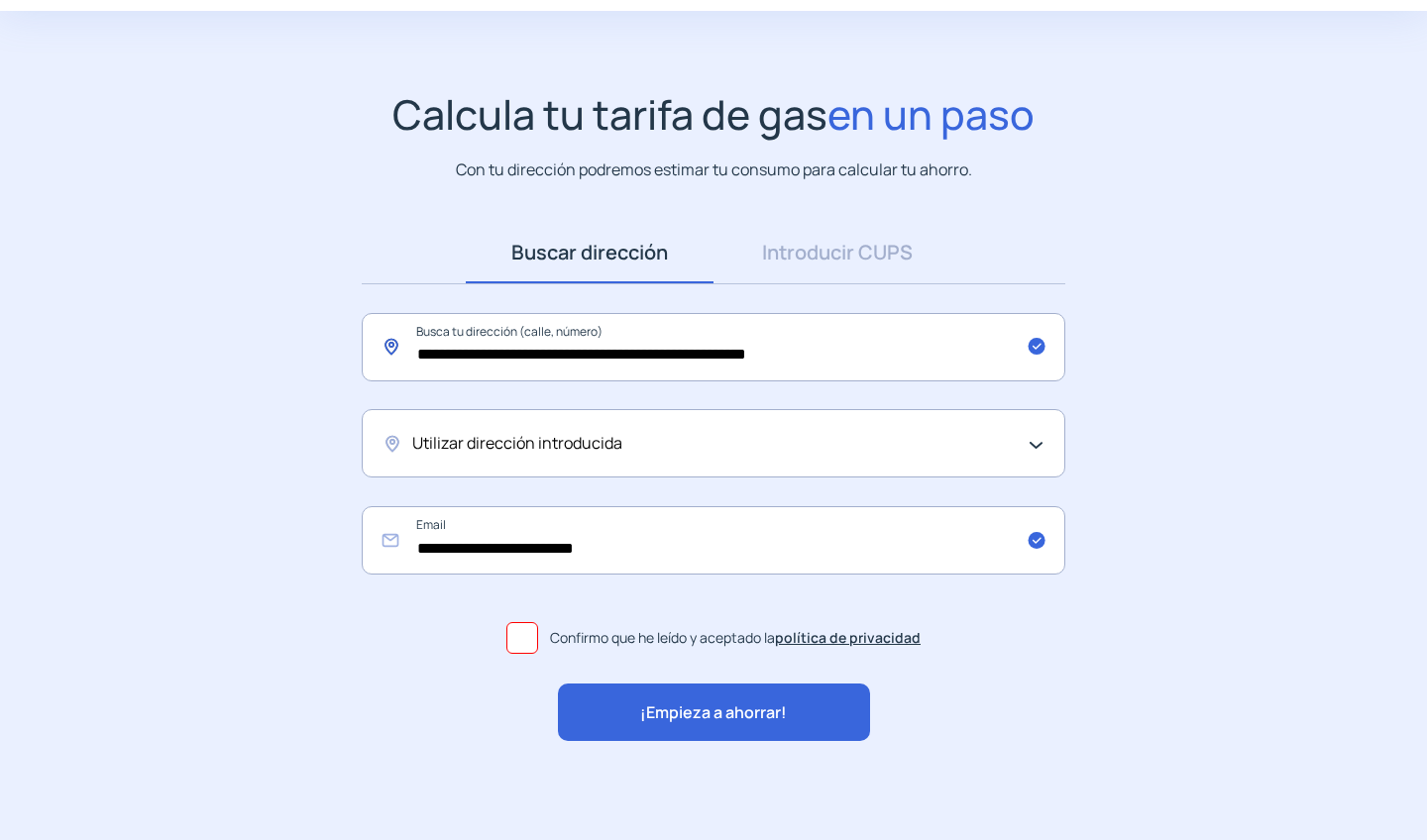 click on "**********" 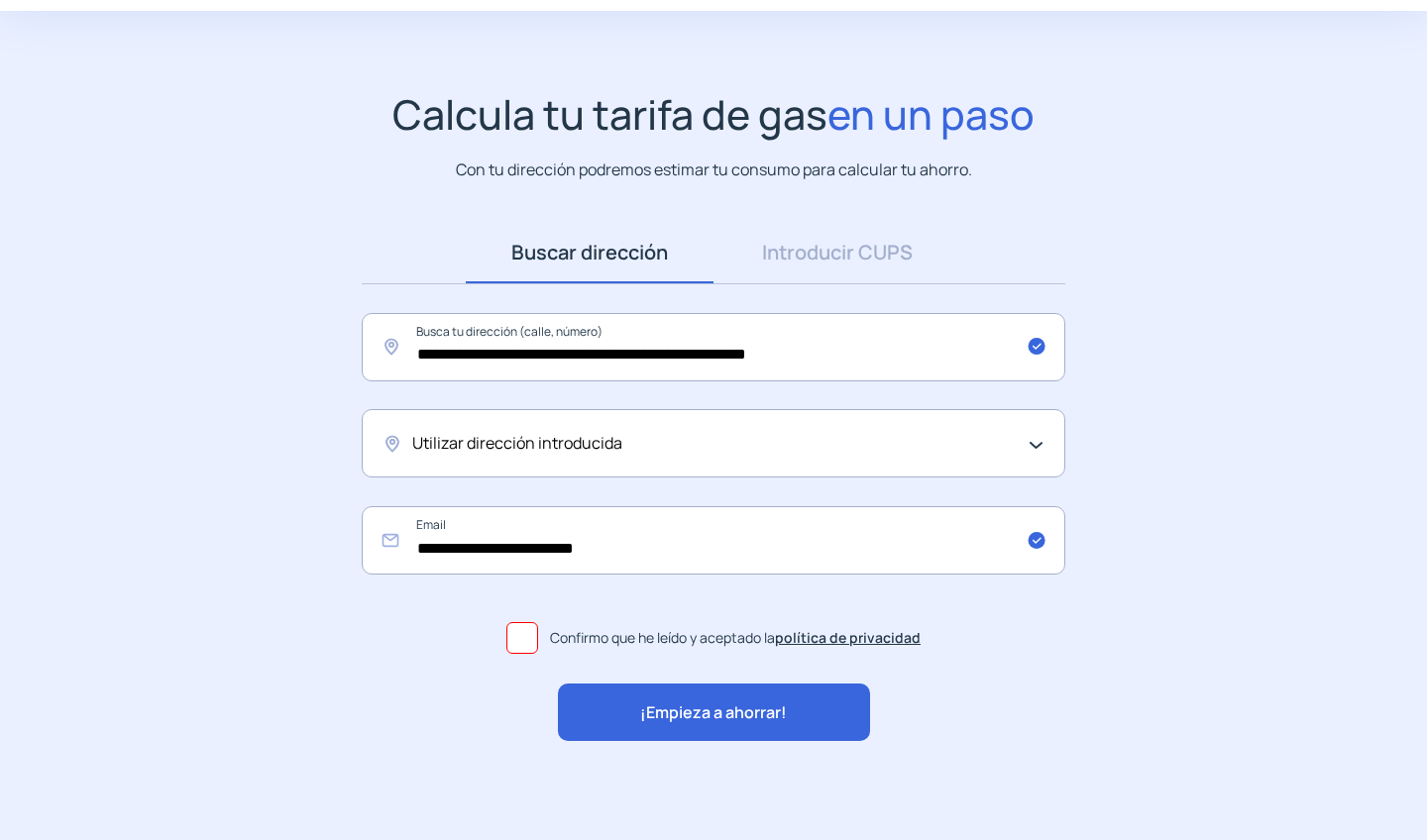 click on "¡Empieza a ahorrar!" 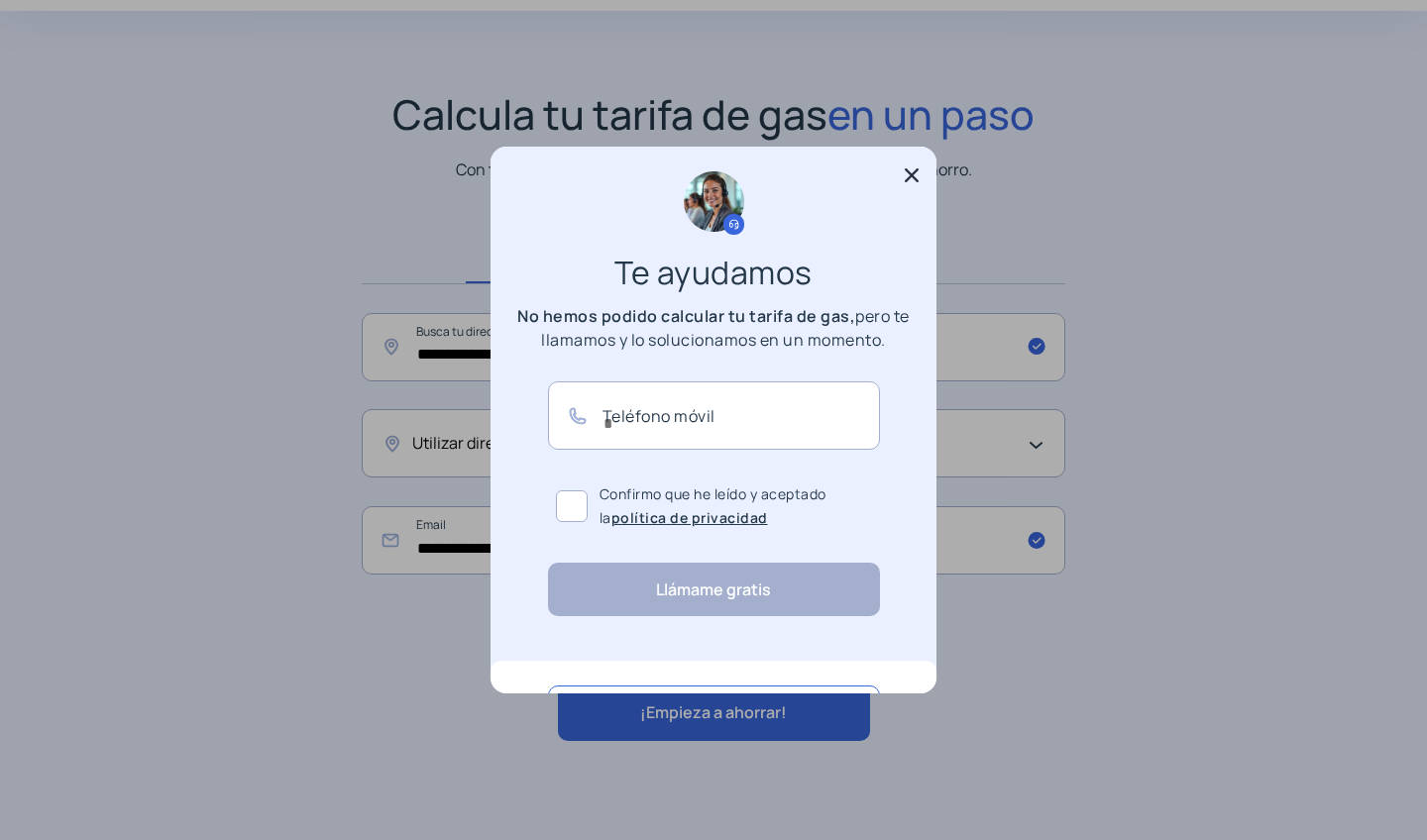 scroll, scrollTop: 0, scrollLeft: 0, axis: both 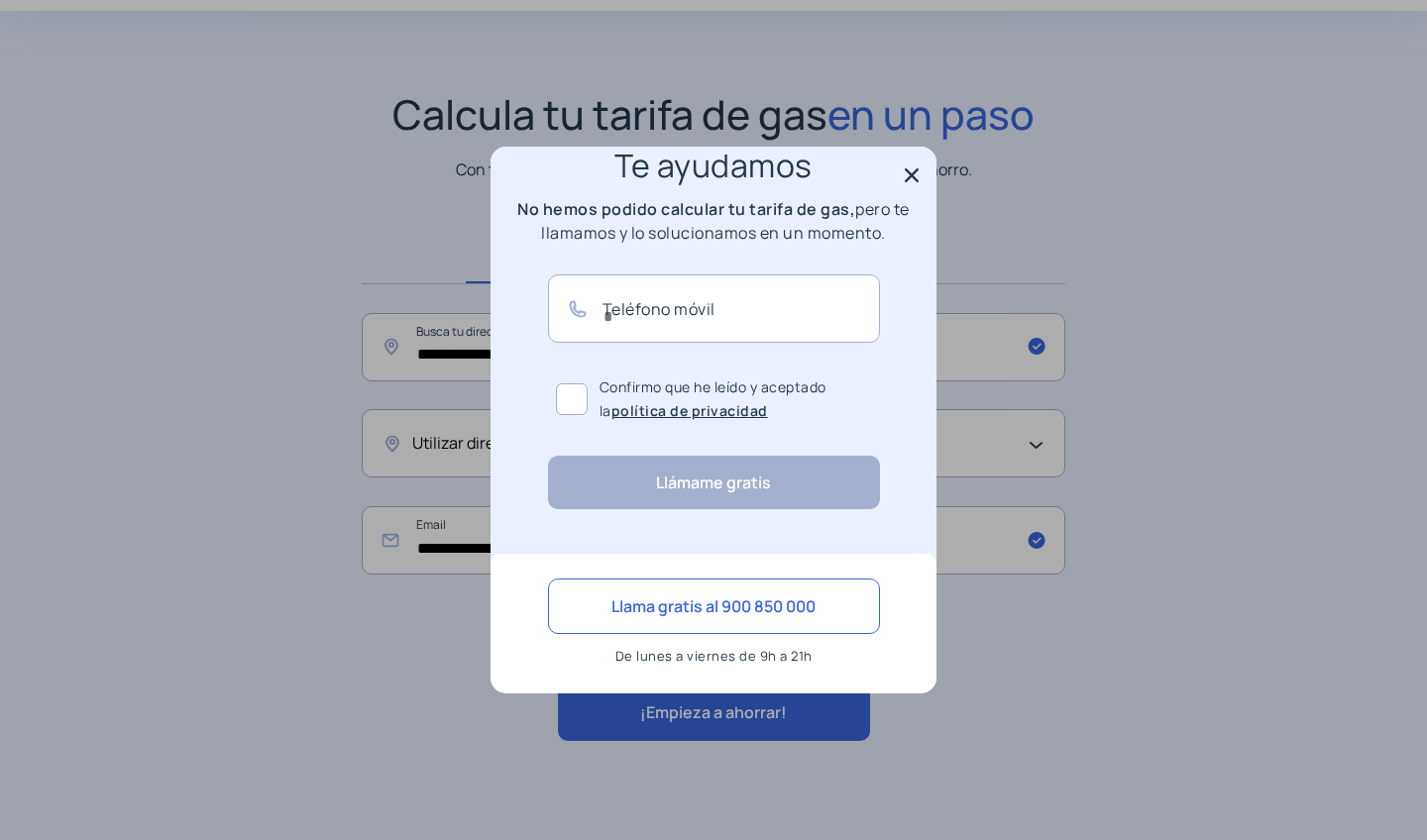 click 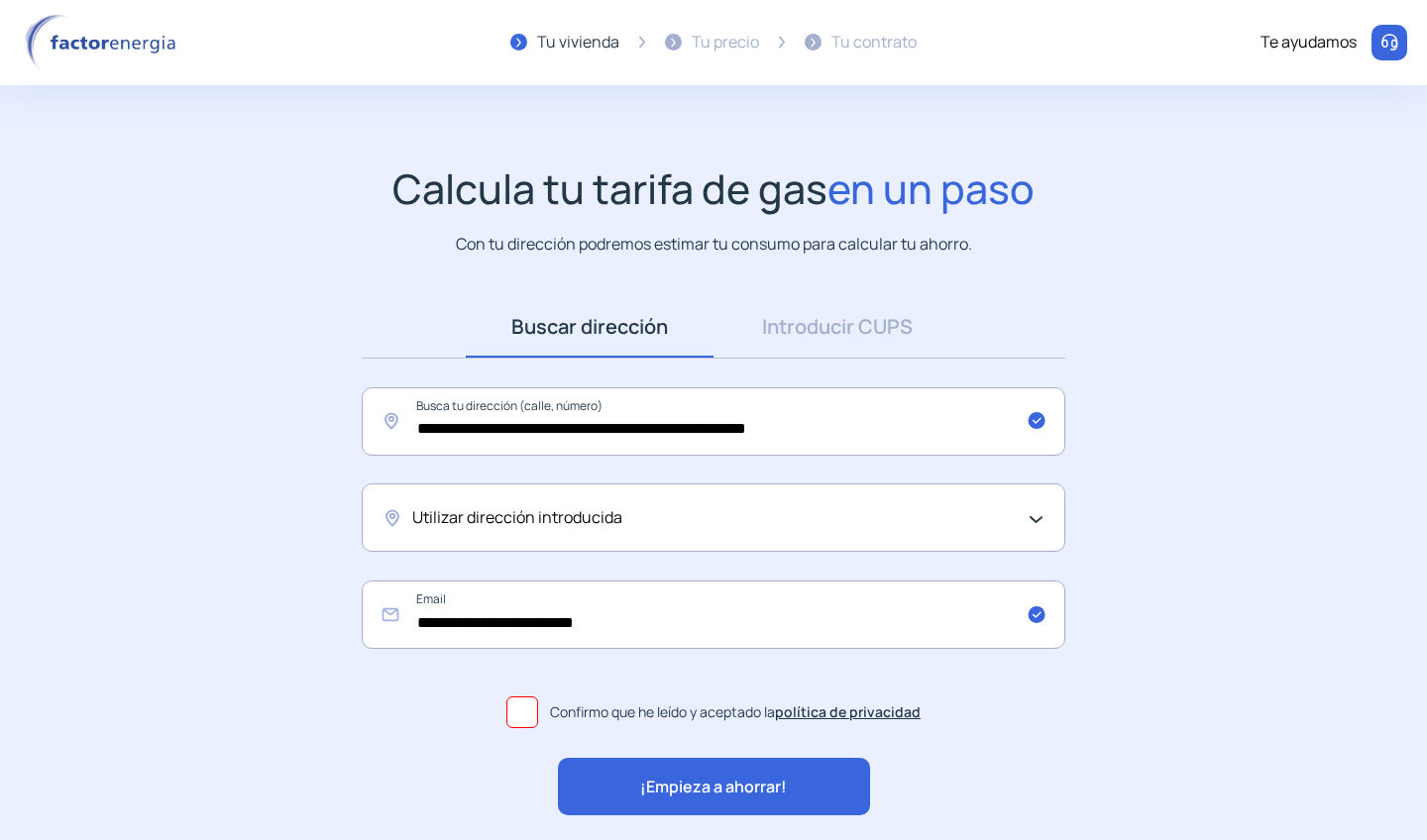 scroll, scrollTop: 0, scrollLeft: 0, axis: both 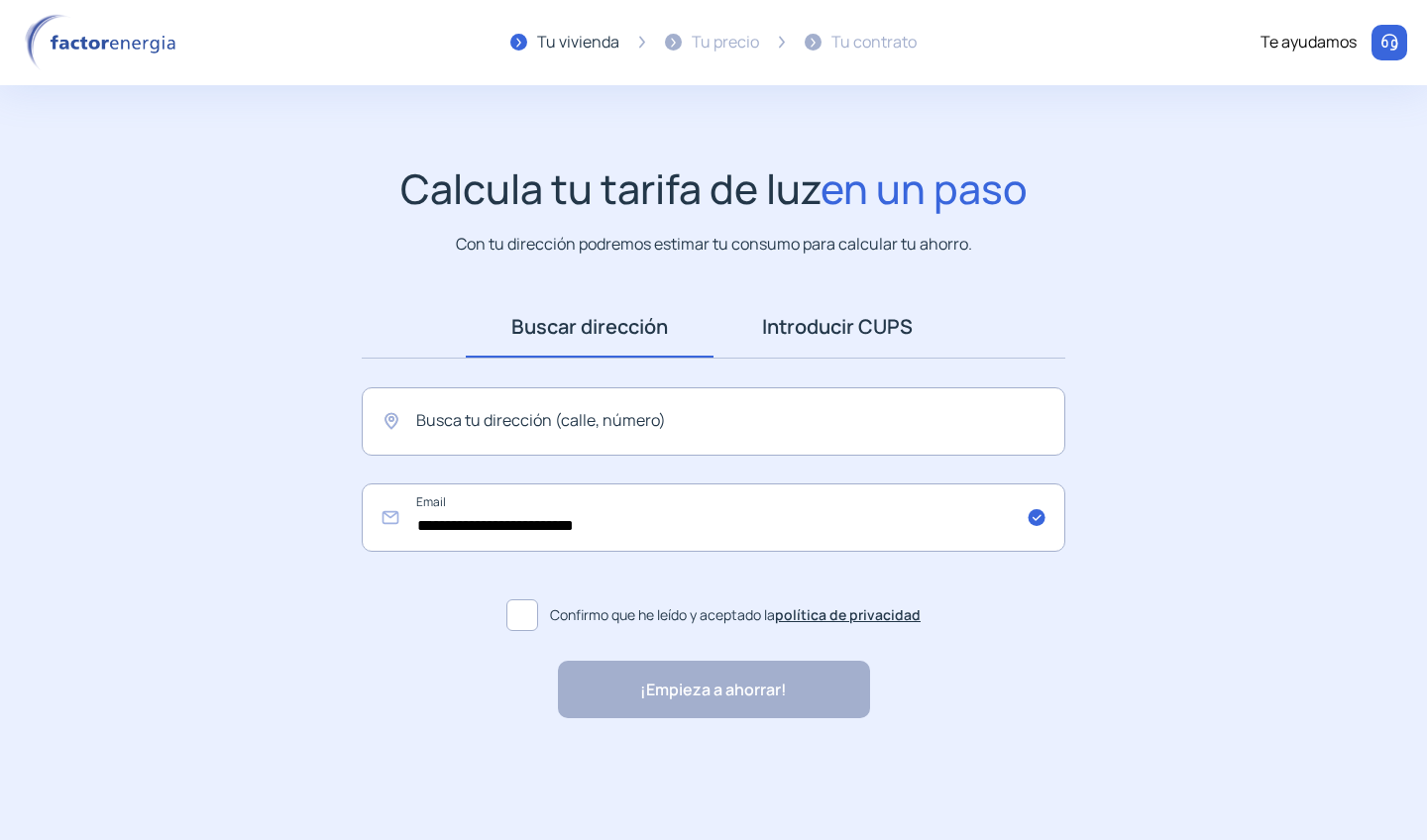 click on "Introducir CUPS" at bounding box center (837, 327) 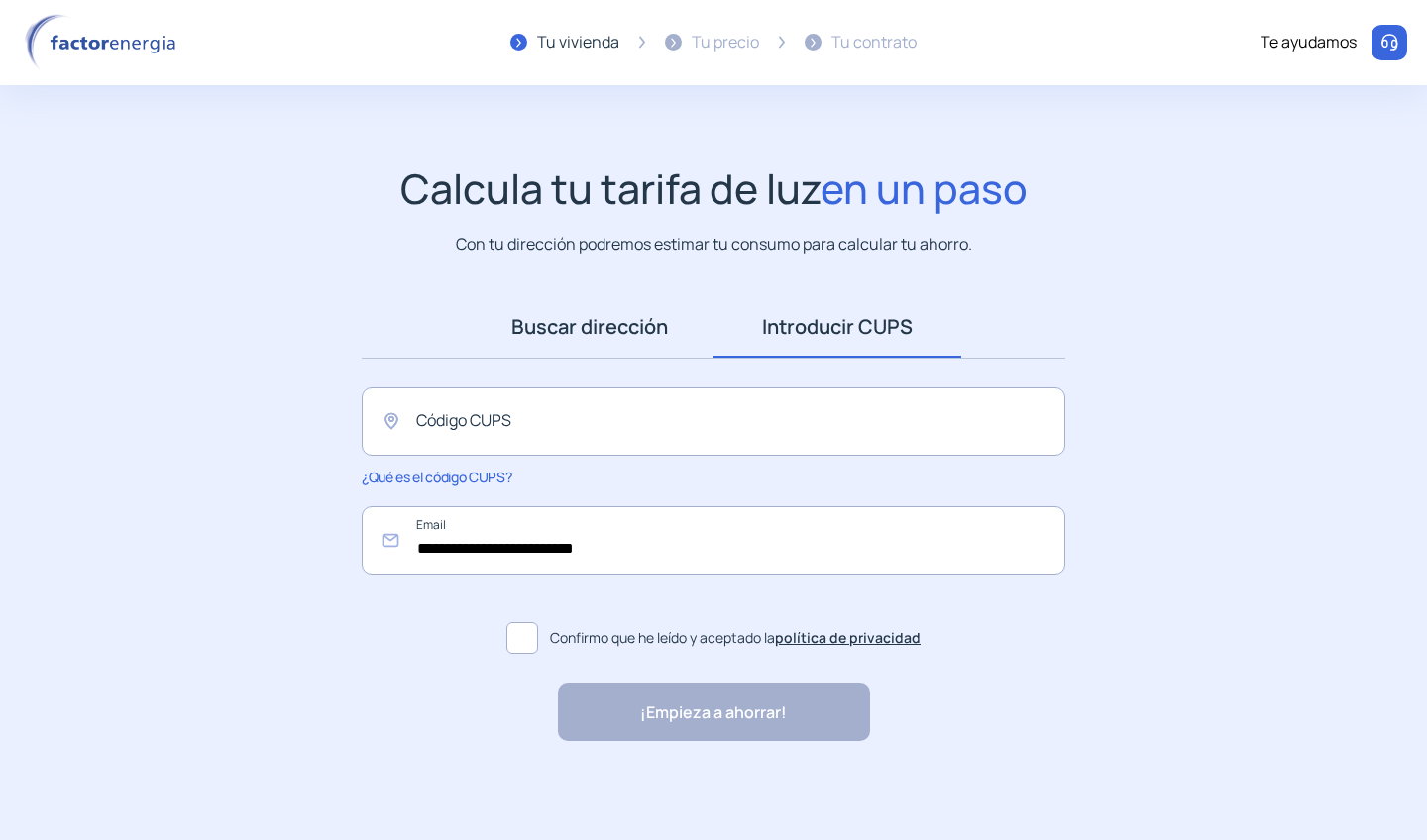 click on "Buscar dirección" at bounding box center [590, 327] 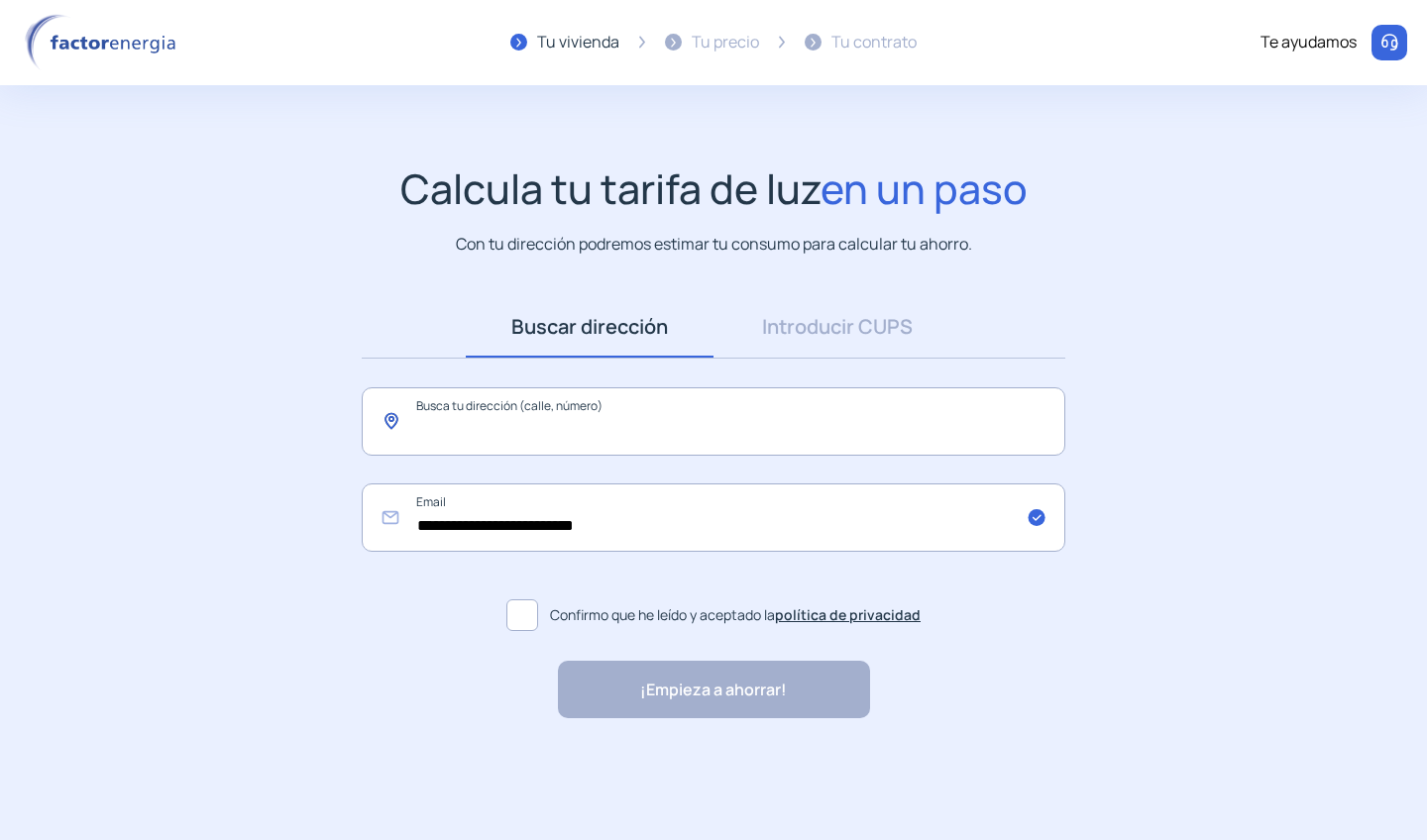 click 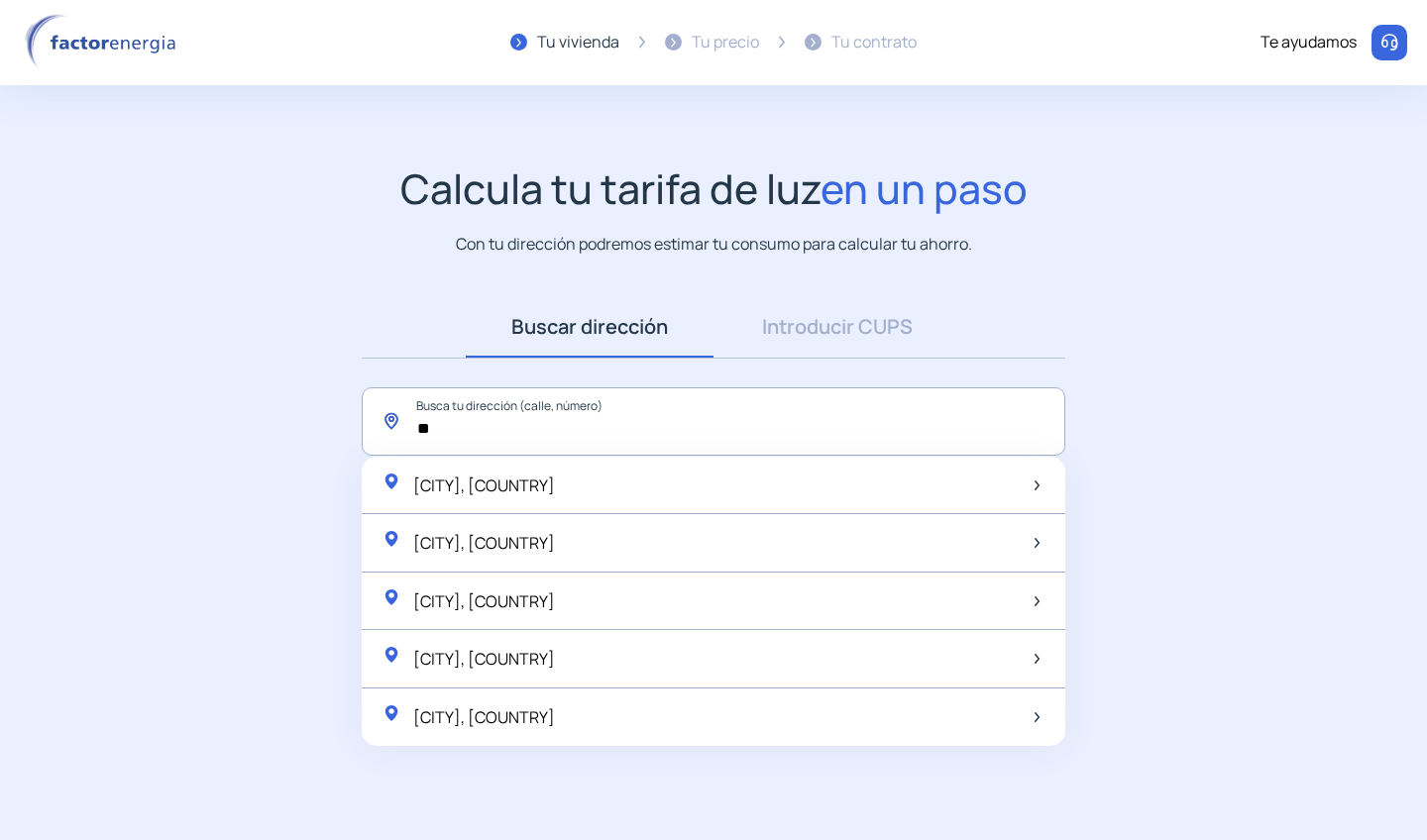 type on "*" 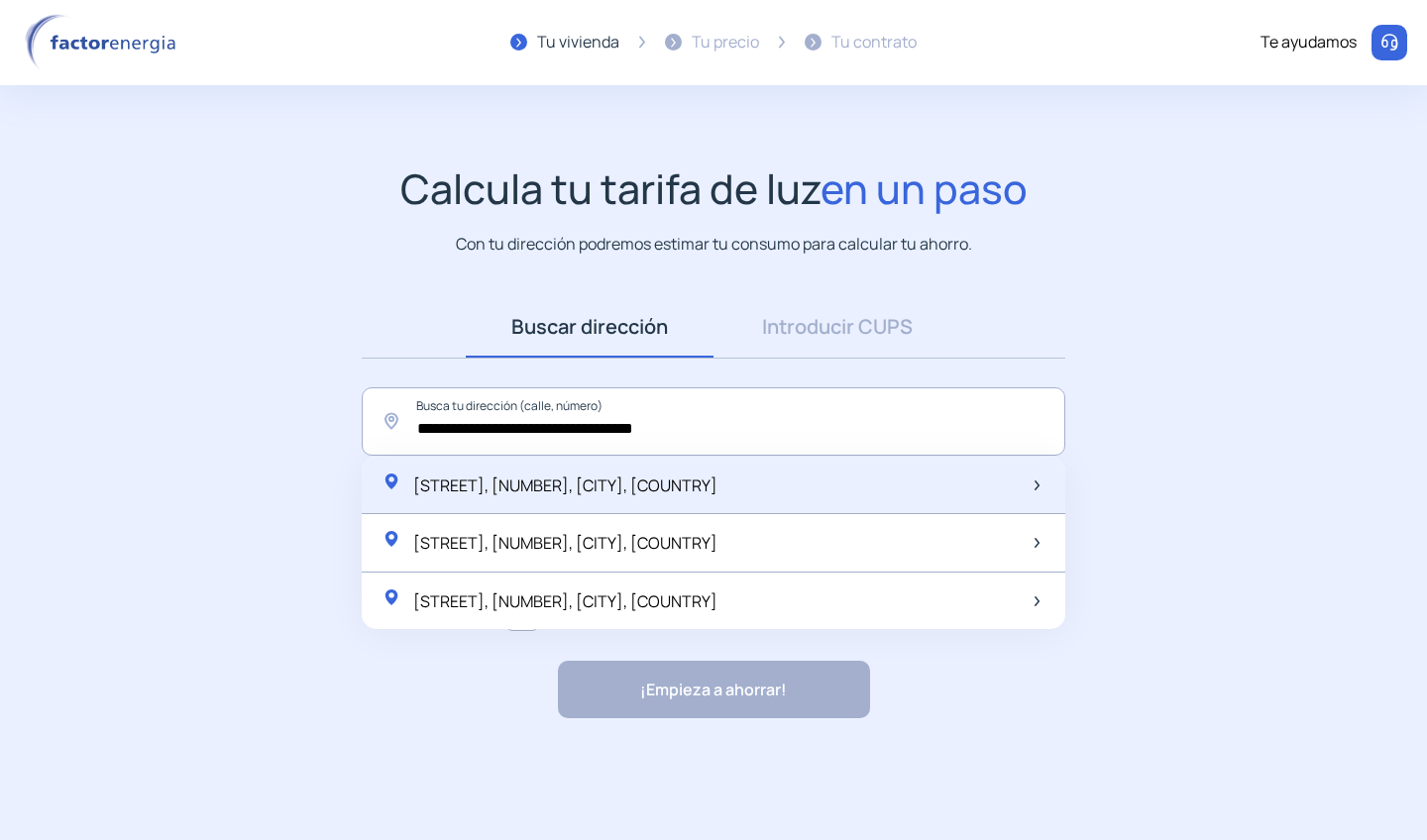 click on "[STREET], [NUMBER], [CITY], [COUNTRY]" 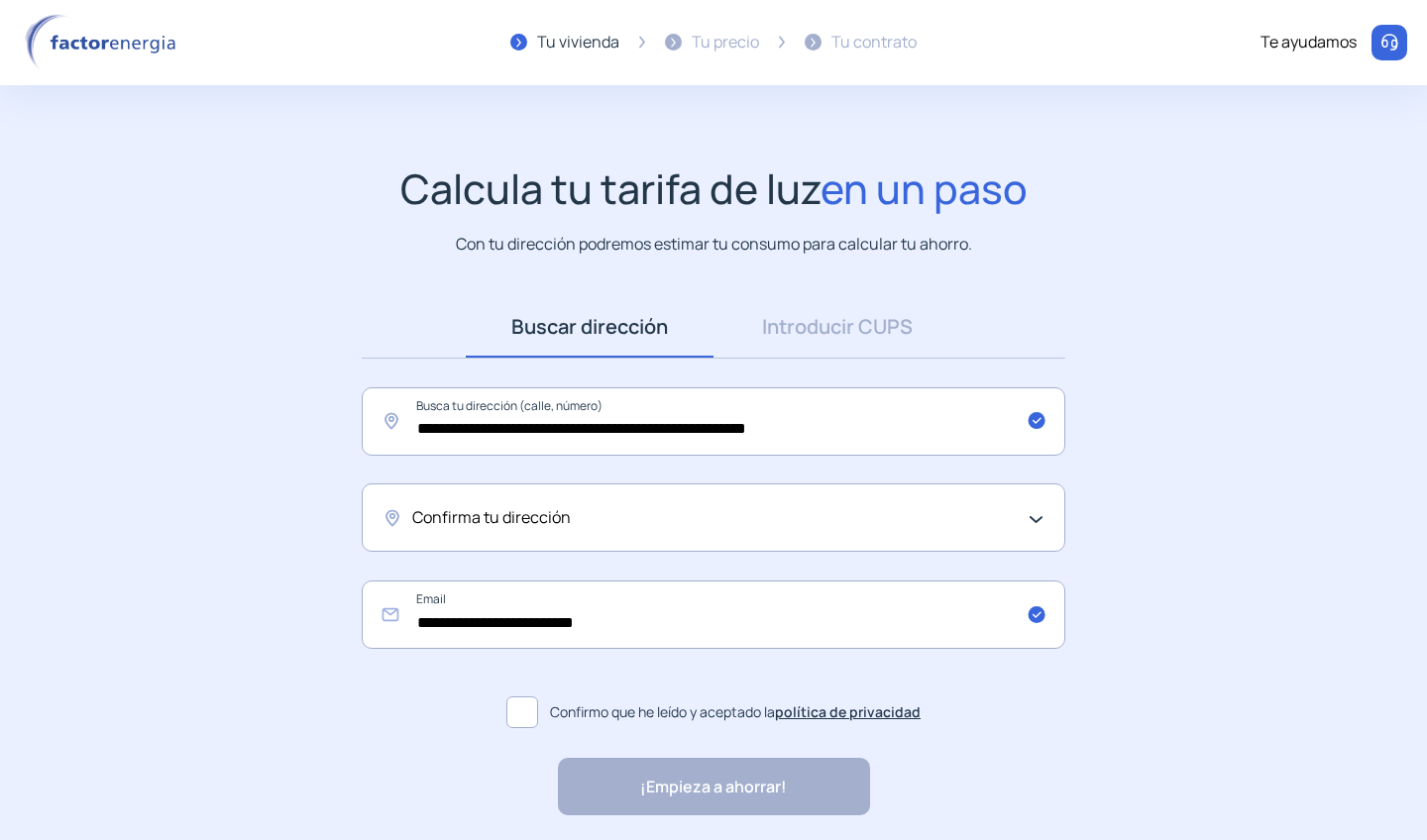 click on "Confirma tu dirección" 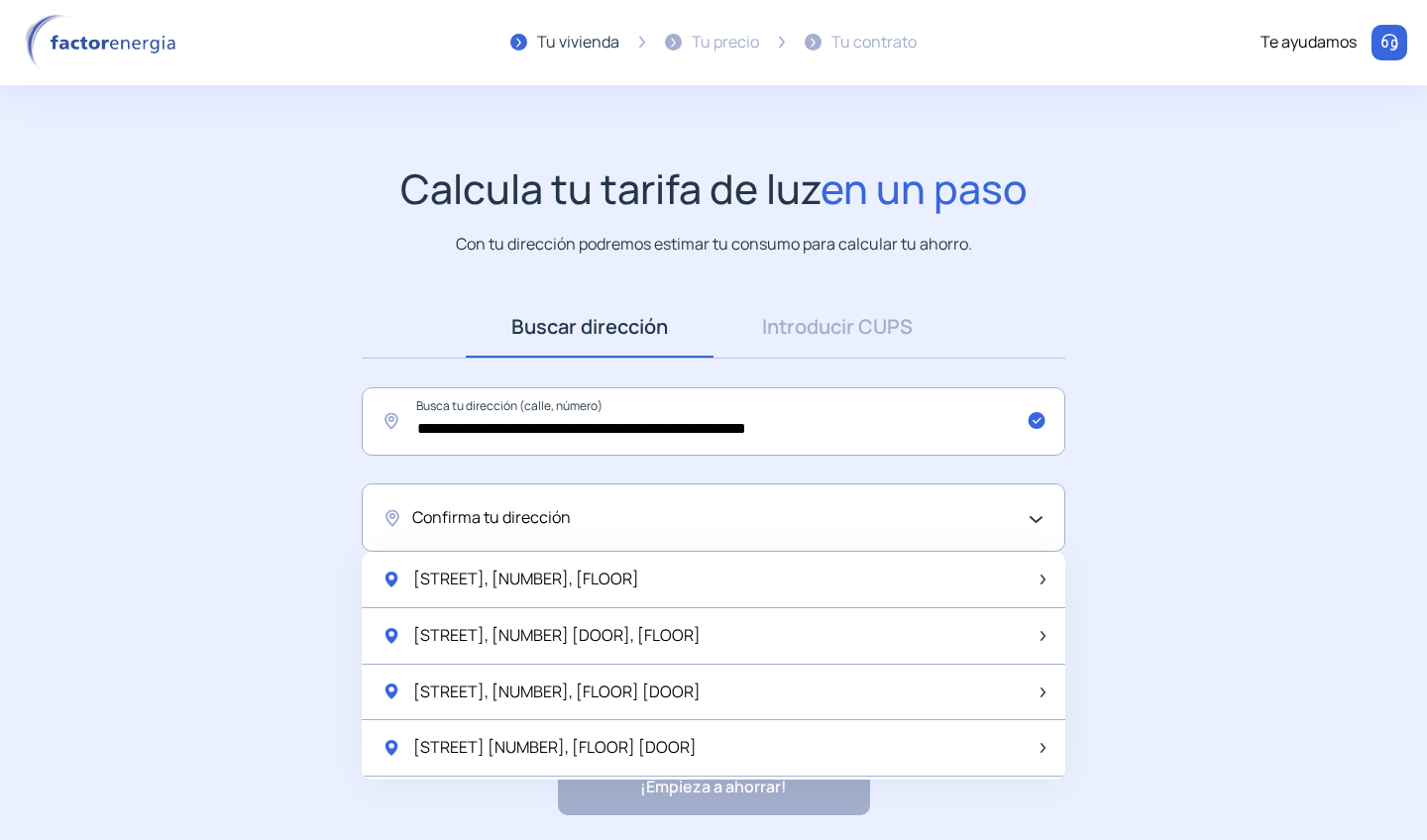 click on "Confirma tu dirección" 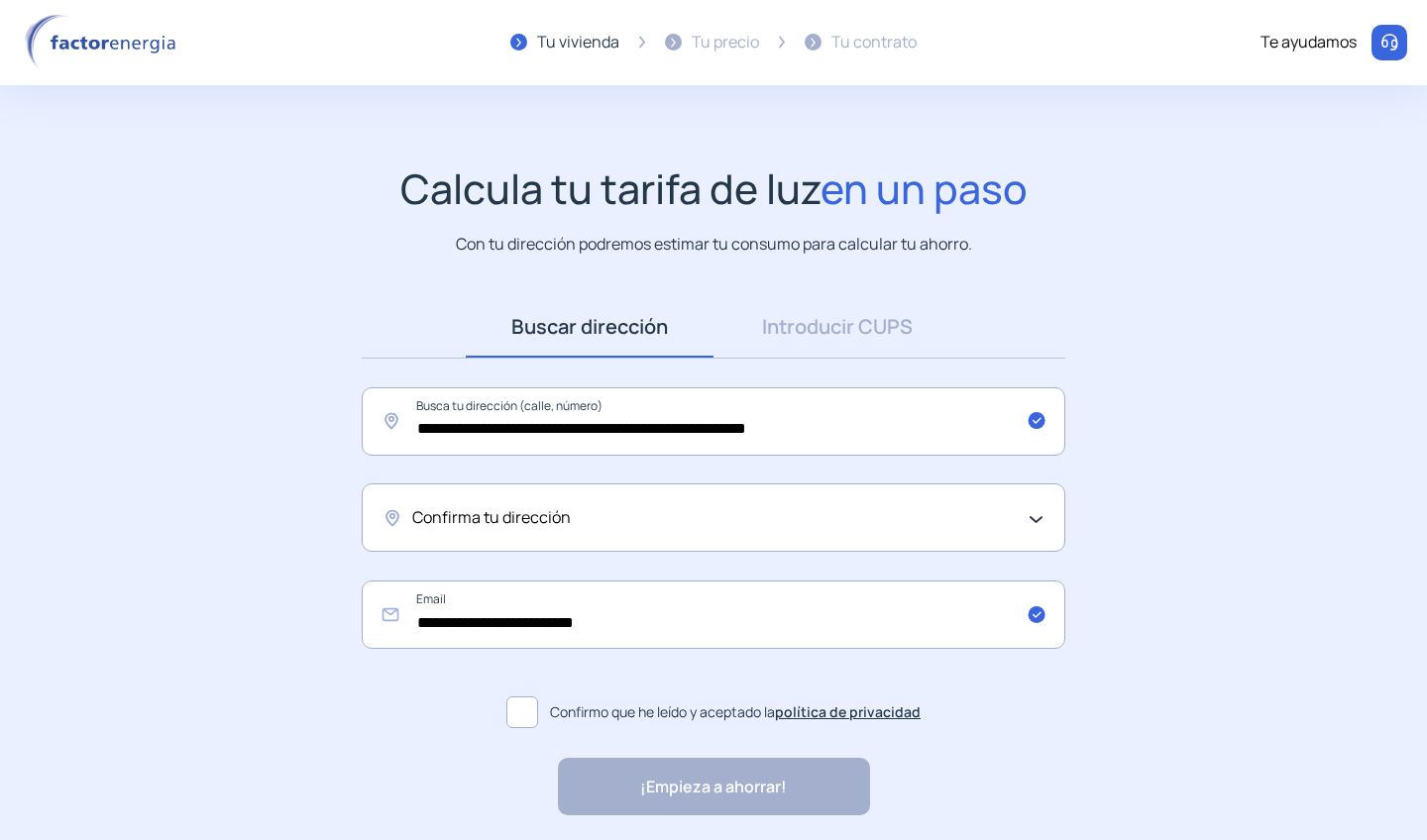 click on "Confirma tu dirección" 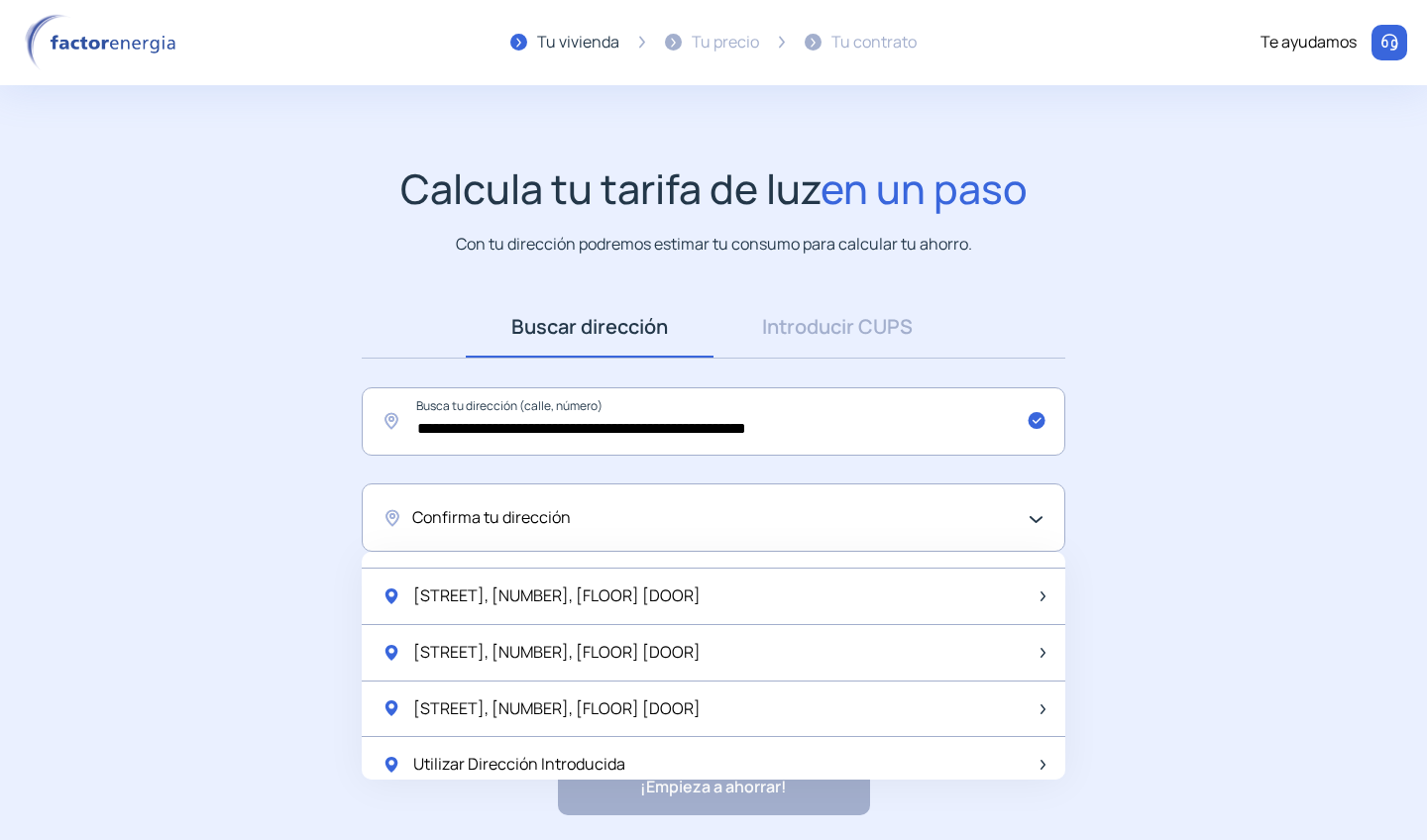 scroll, scrollTop: 2600, scrollLeft: 0, axis: vertical 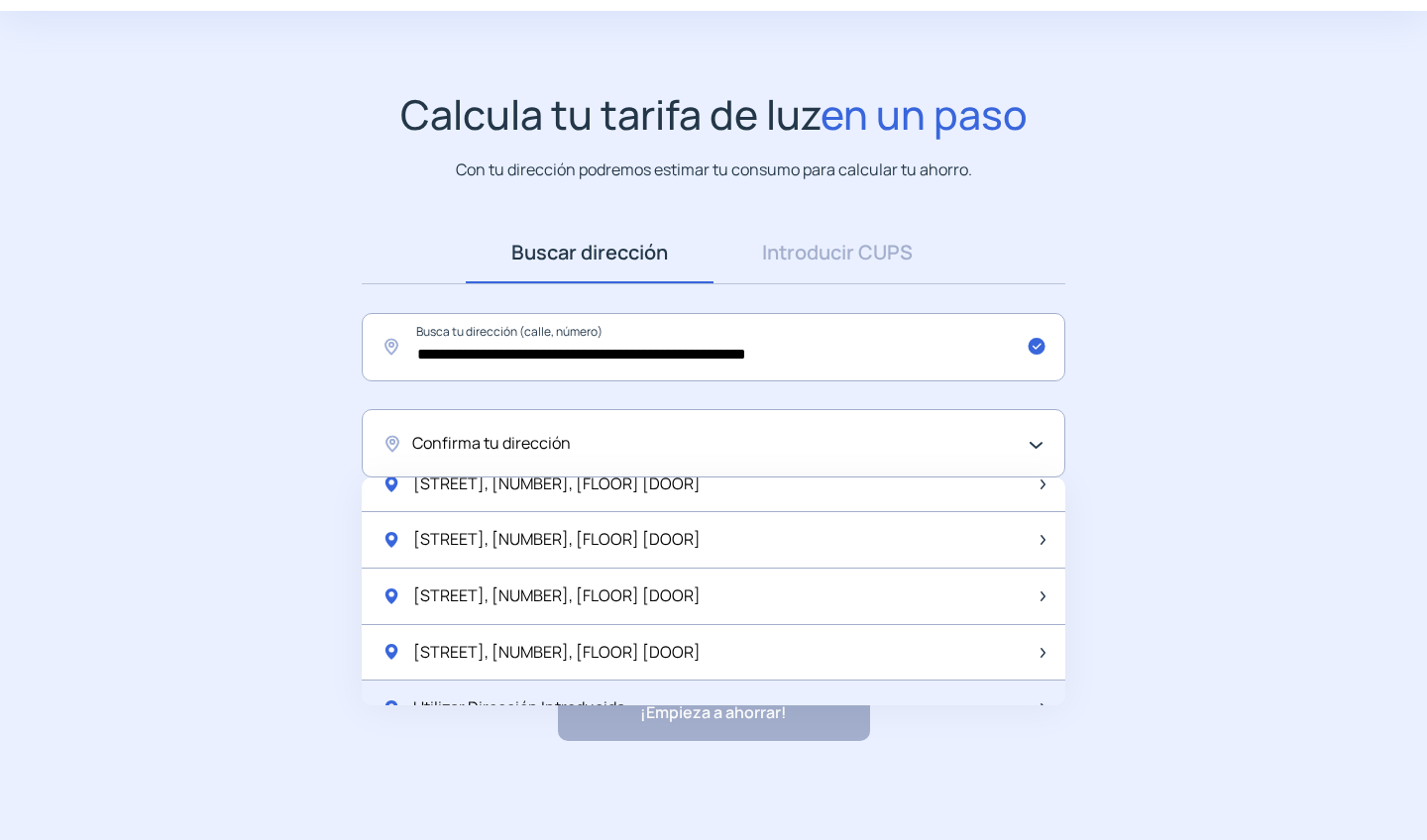 click on "Utilizar Dirección Introducida" 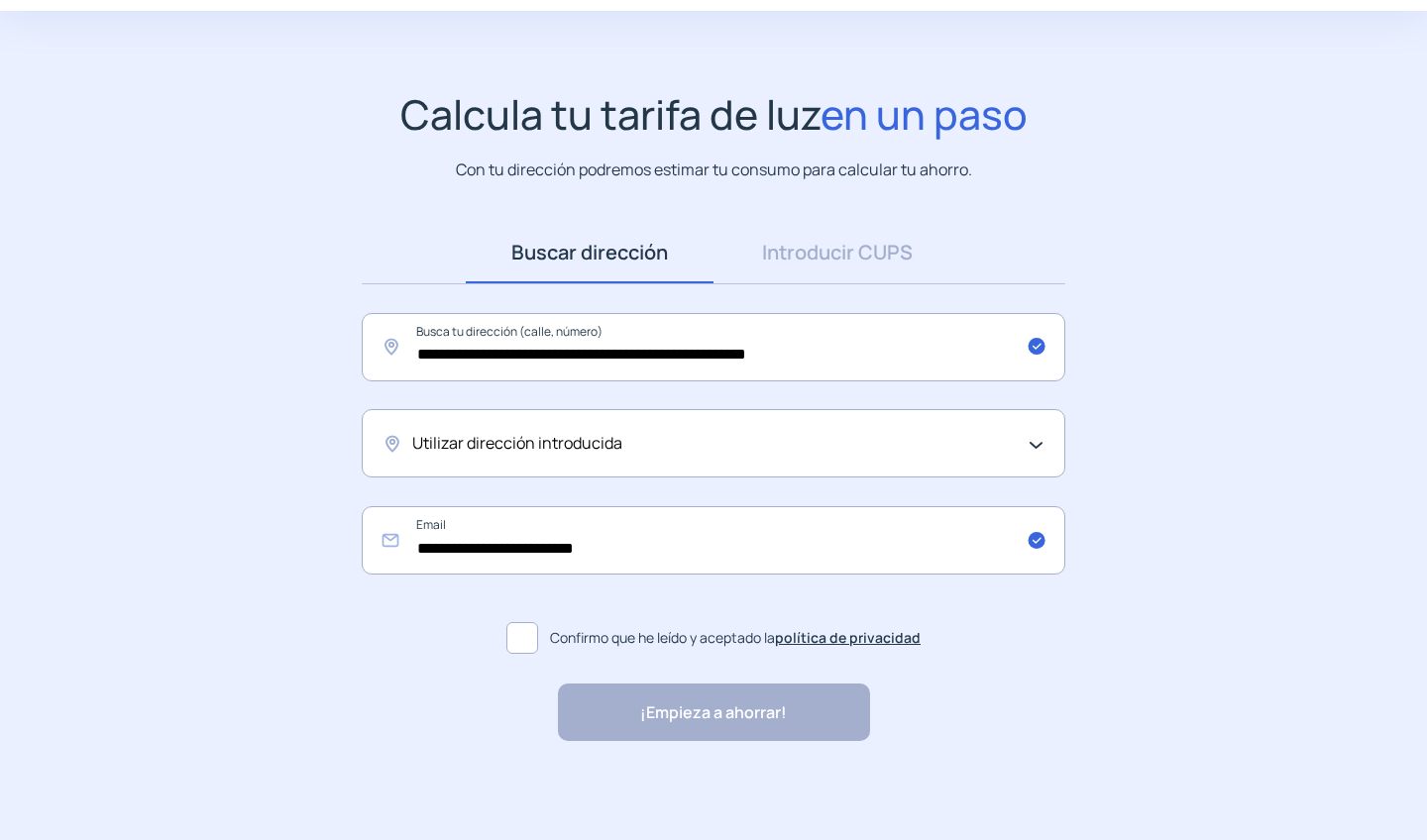 click on "Confirmo que he leído y aceptado la  política de privacidad" 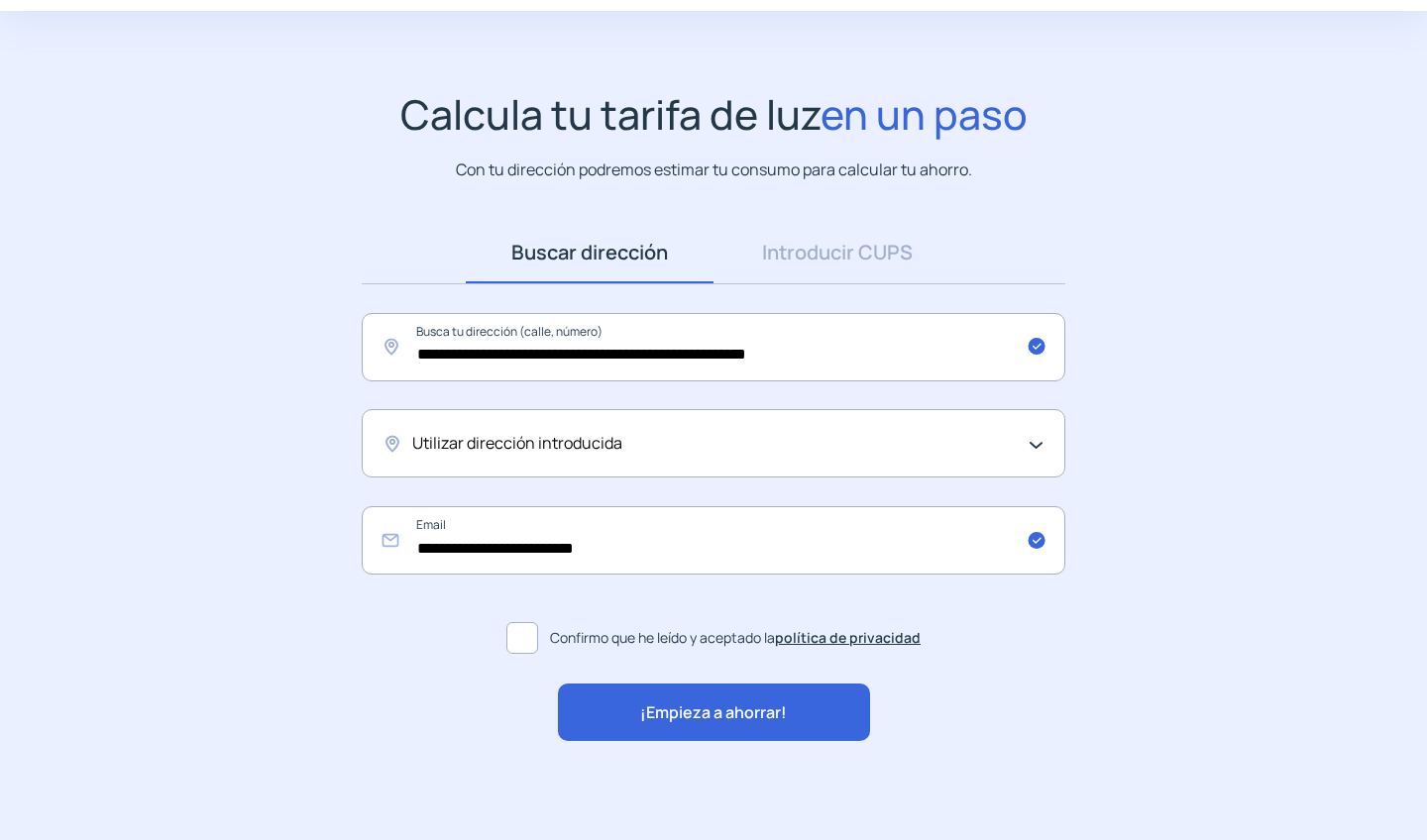 click on "¡Empieza a ahorrar!" 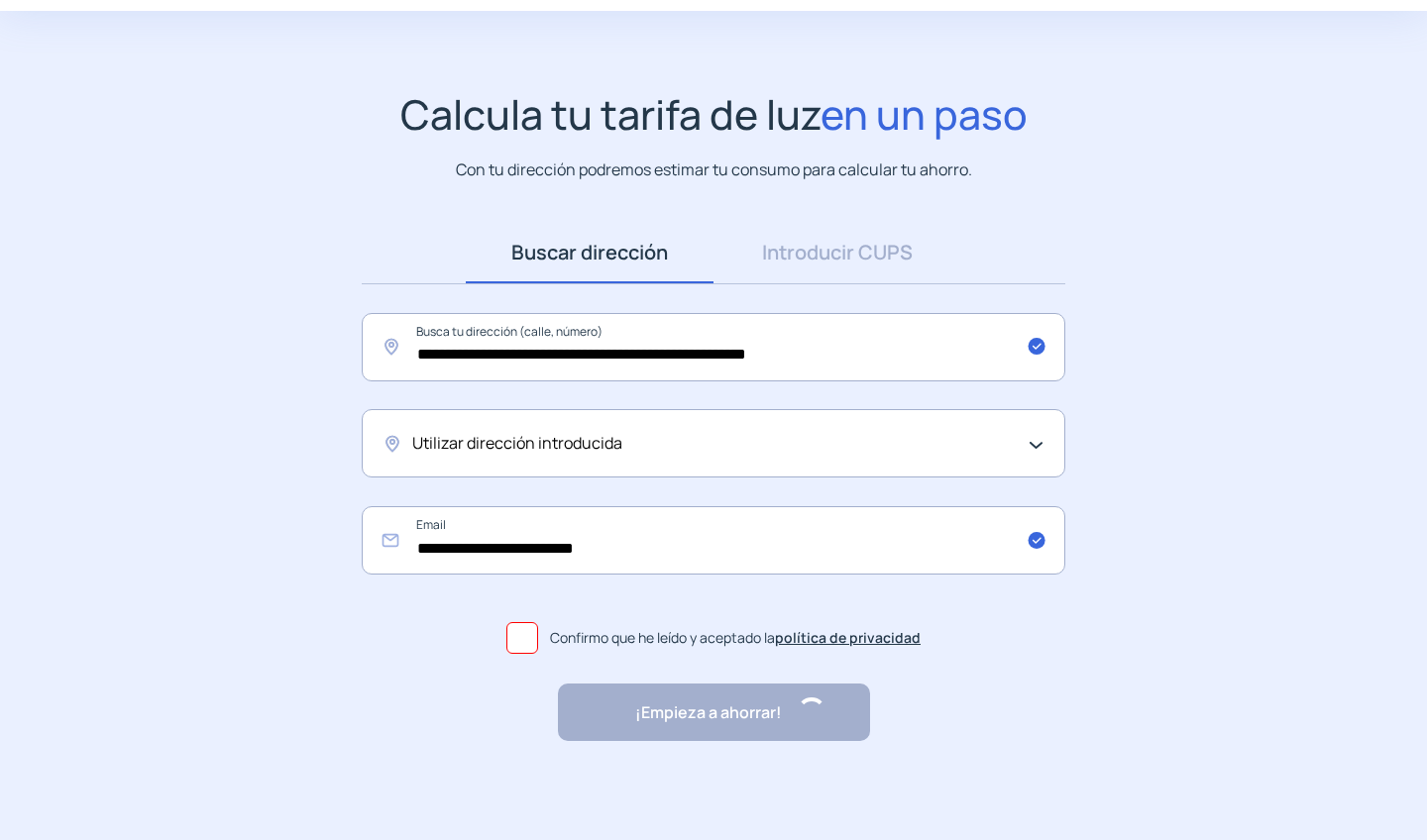 scroll, scrollTop: 0, scrollLeft: 0, axis: both 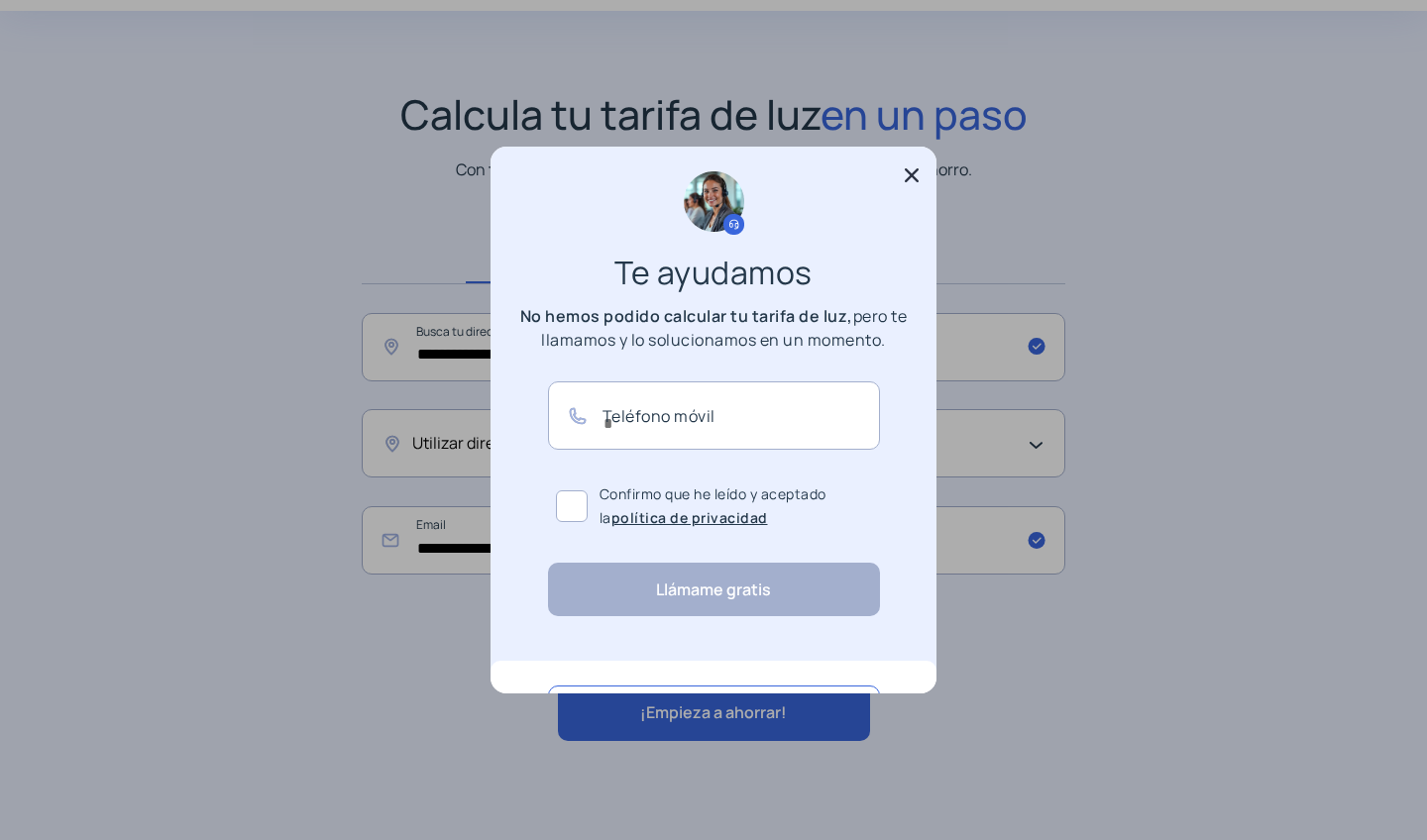 click at bounding box center (572, 506) 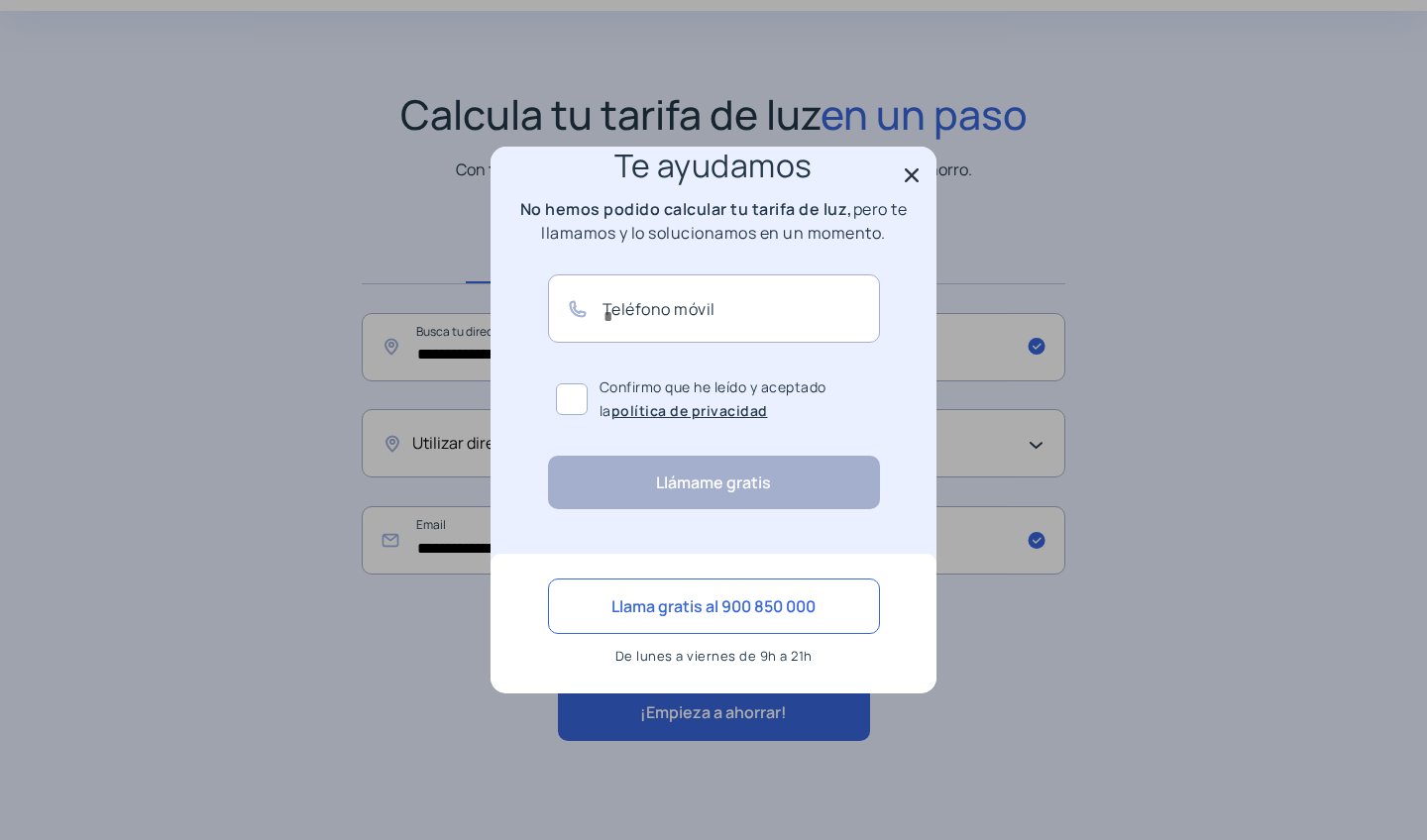 scroll, scrollTop: 107, scrollLeft: 0, axis: vertical 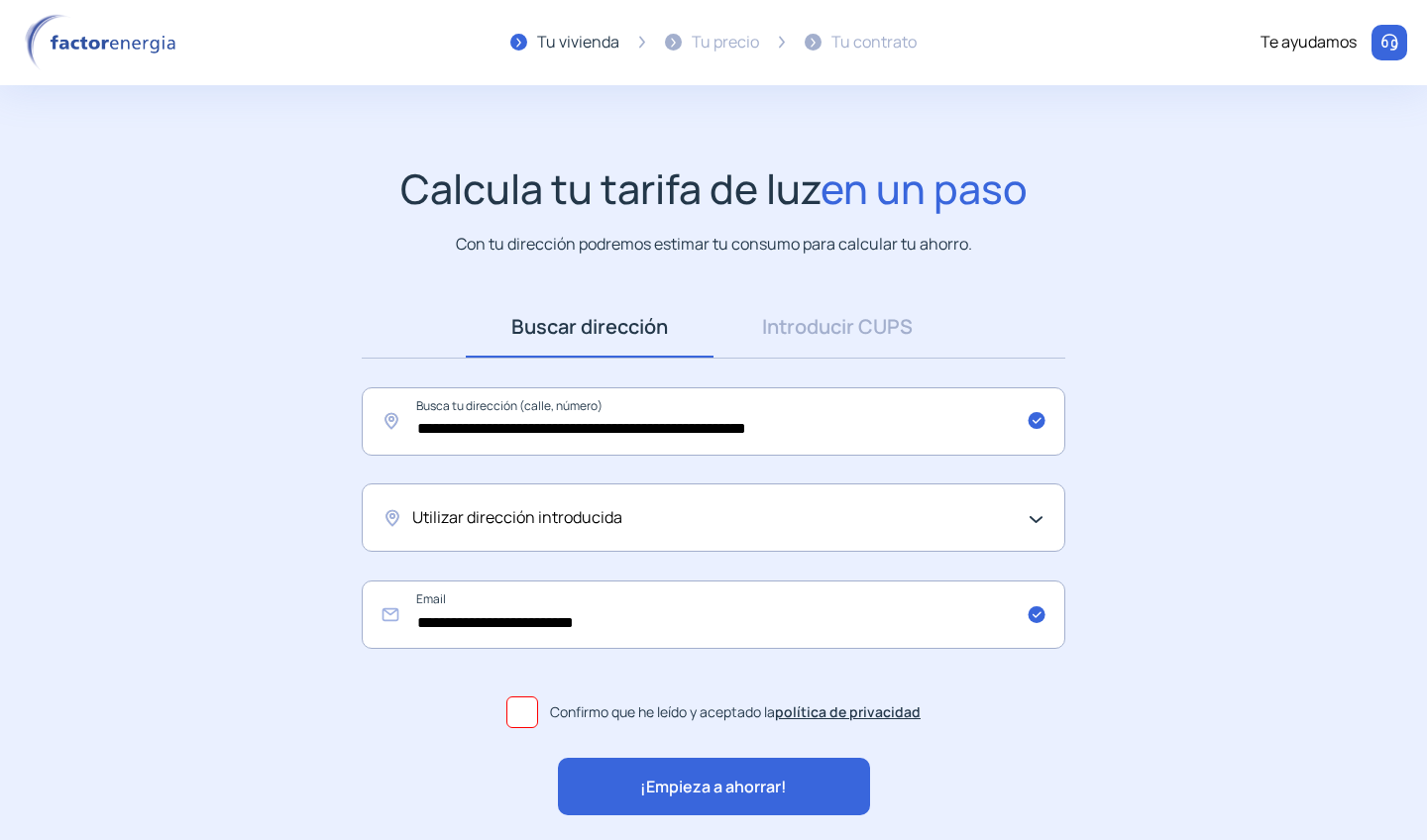 click 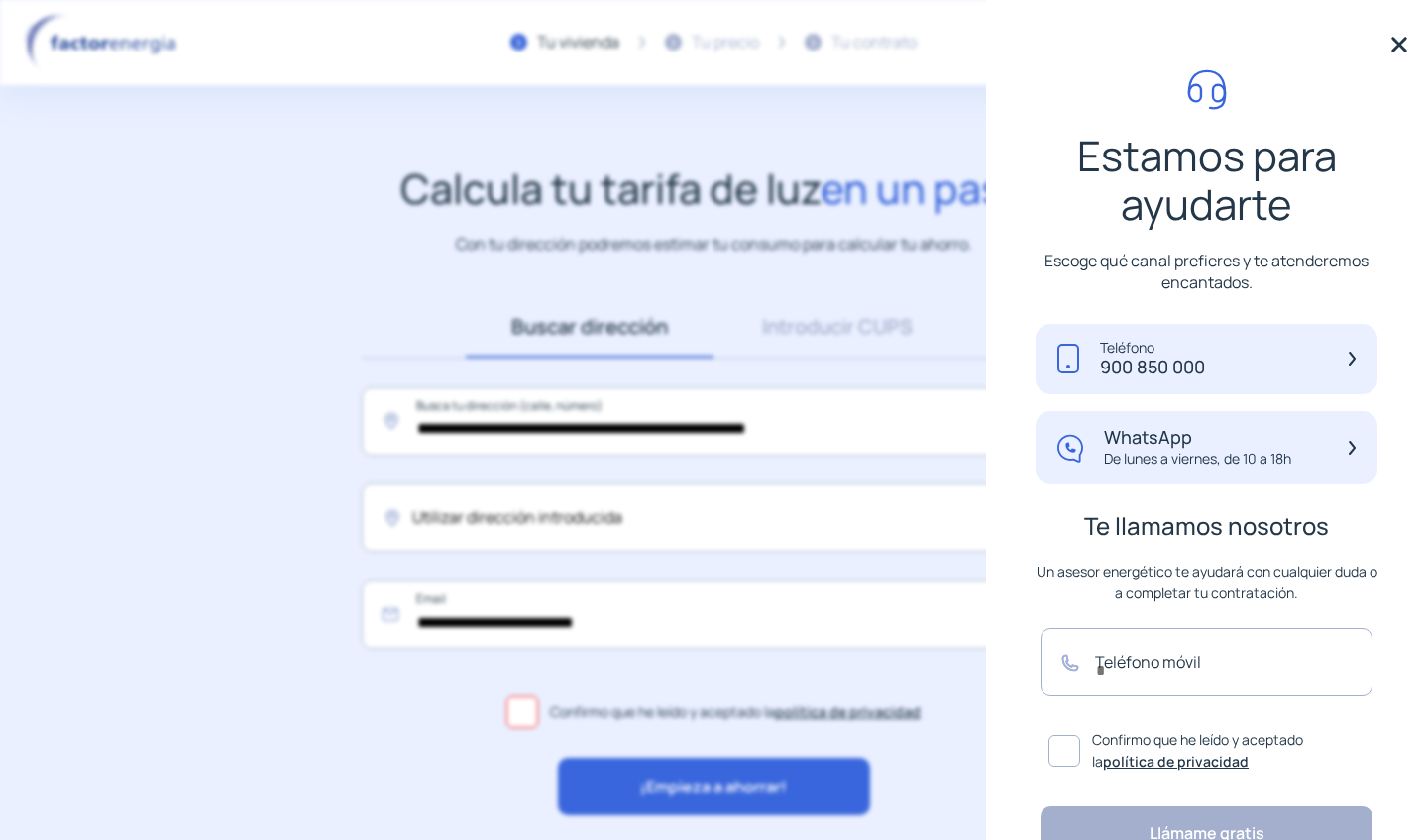 scroll, scrollTop: 63, scrollLeft: 0, axis: vertical 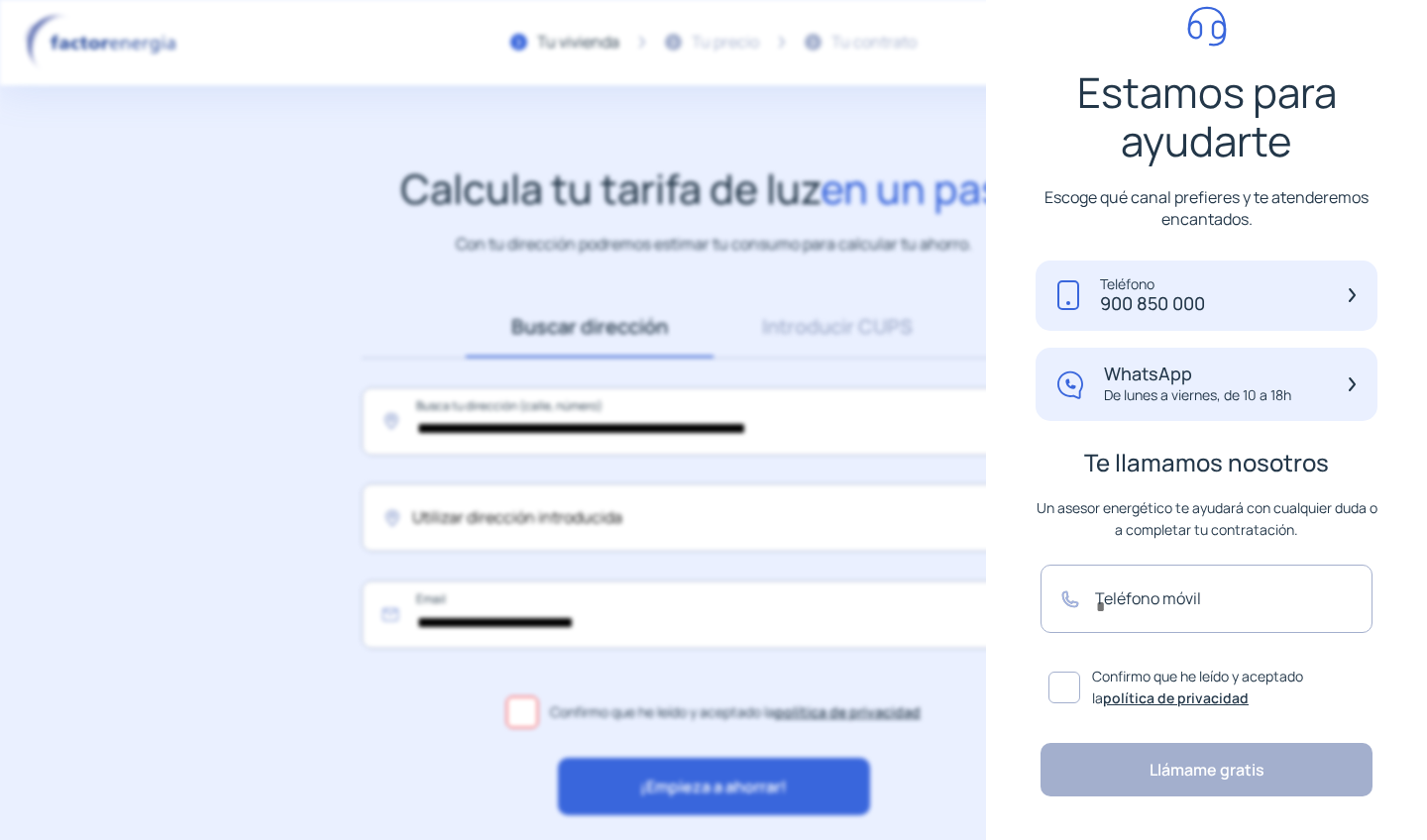click on "WhatsApp De lunes a viernes, de 10 a 18h" 